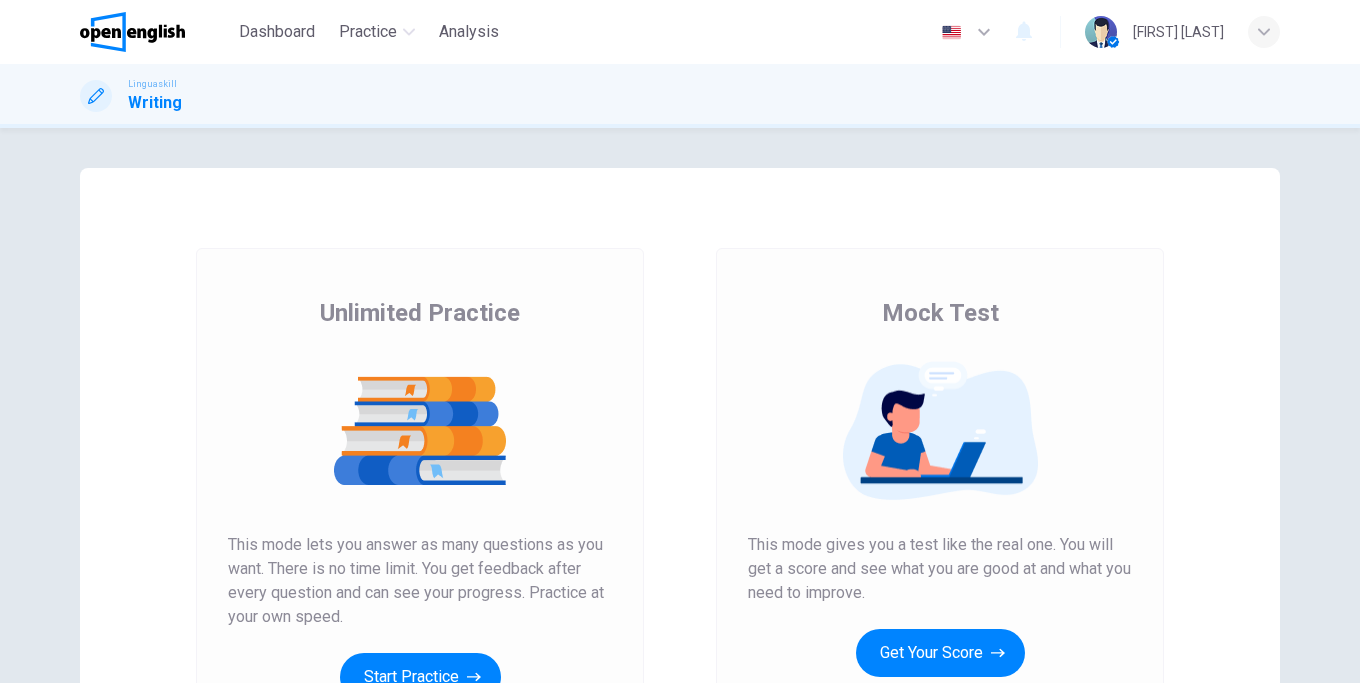 scroll, scrollTop: 0, scrollLeft: 0, axis: both 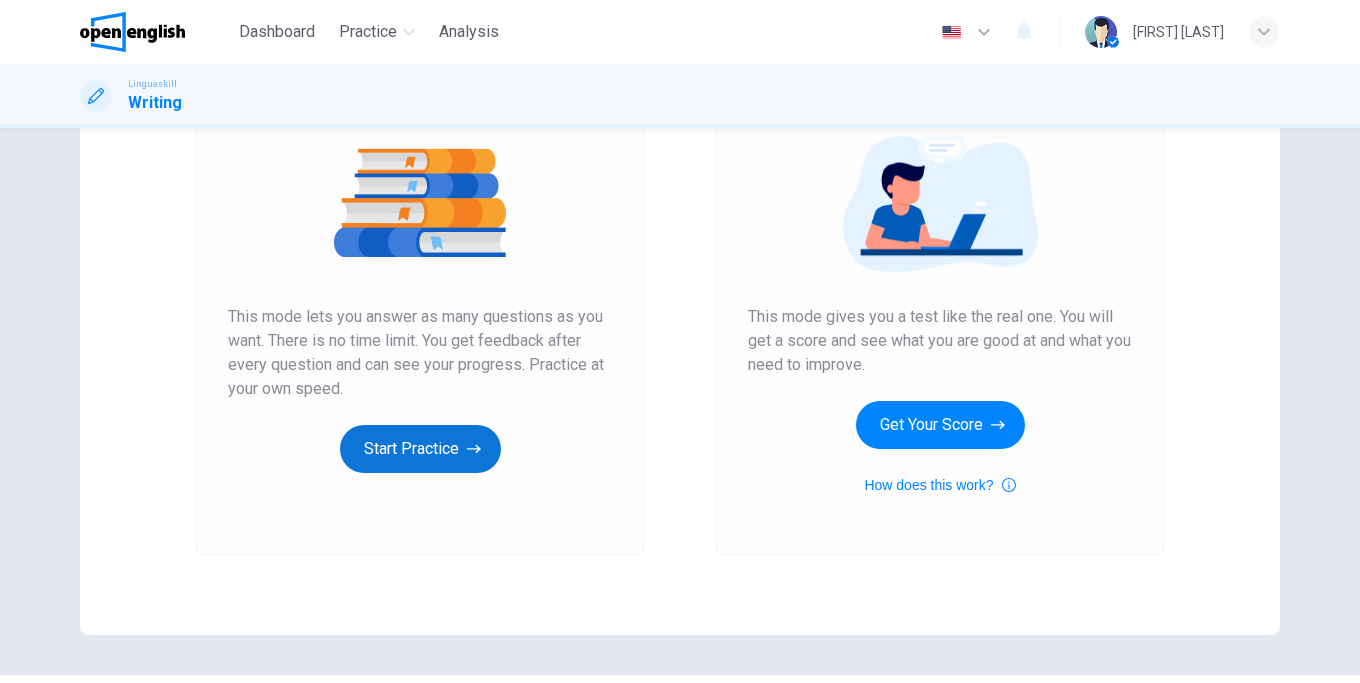 click on "Start Practice" at bounding box center (420, 449) 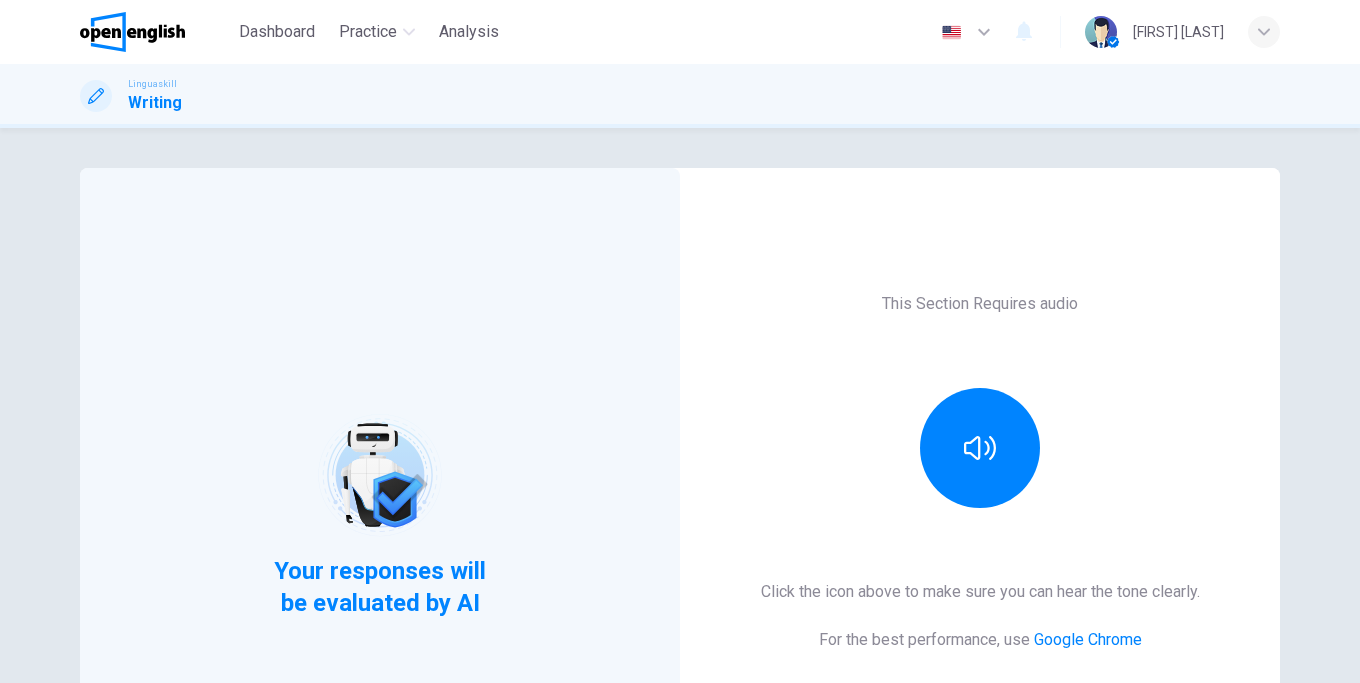 scroll, scrollTop: 228, scrollLeft: 0, axis: vertical 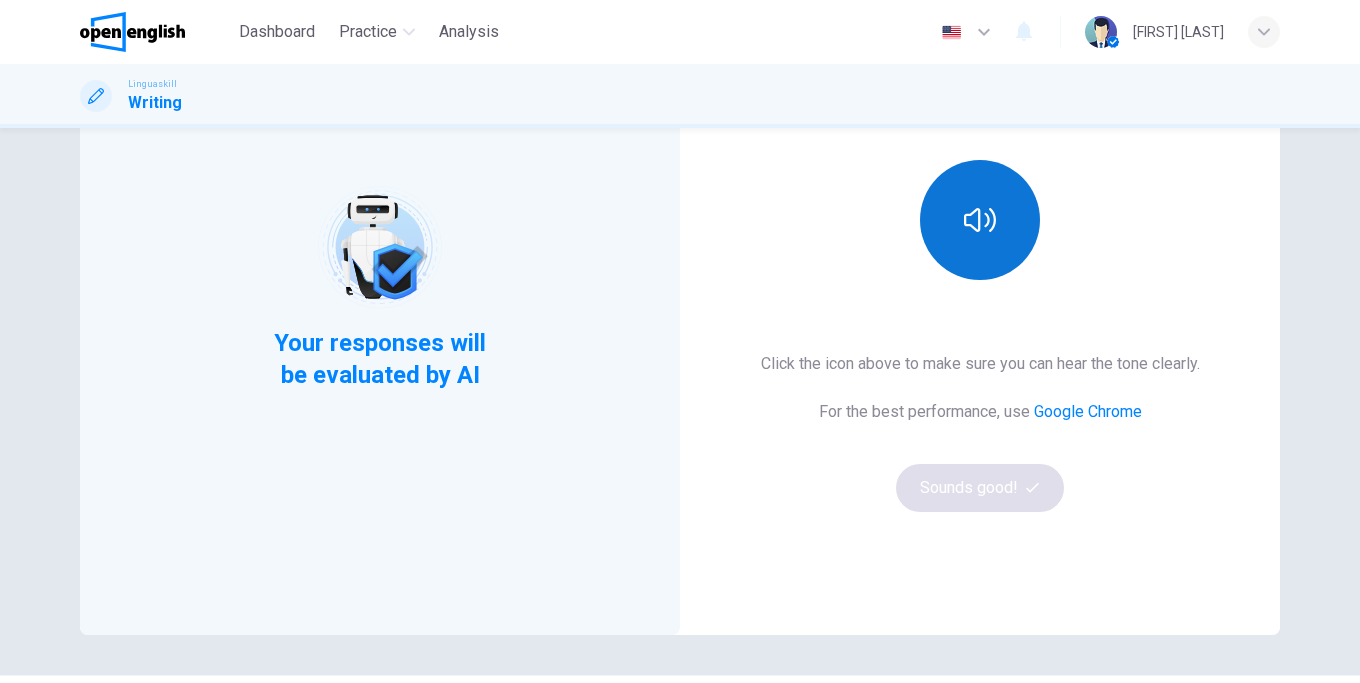click 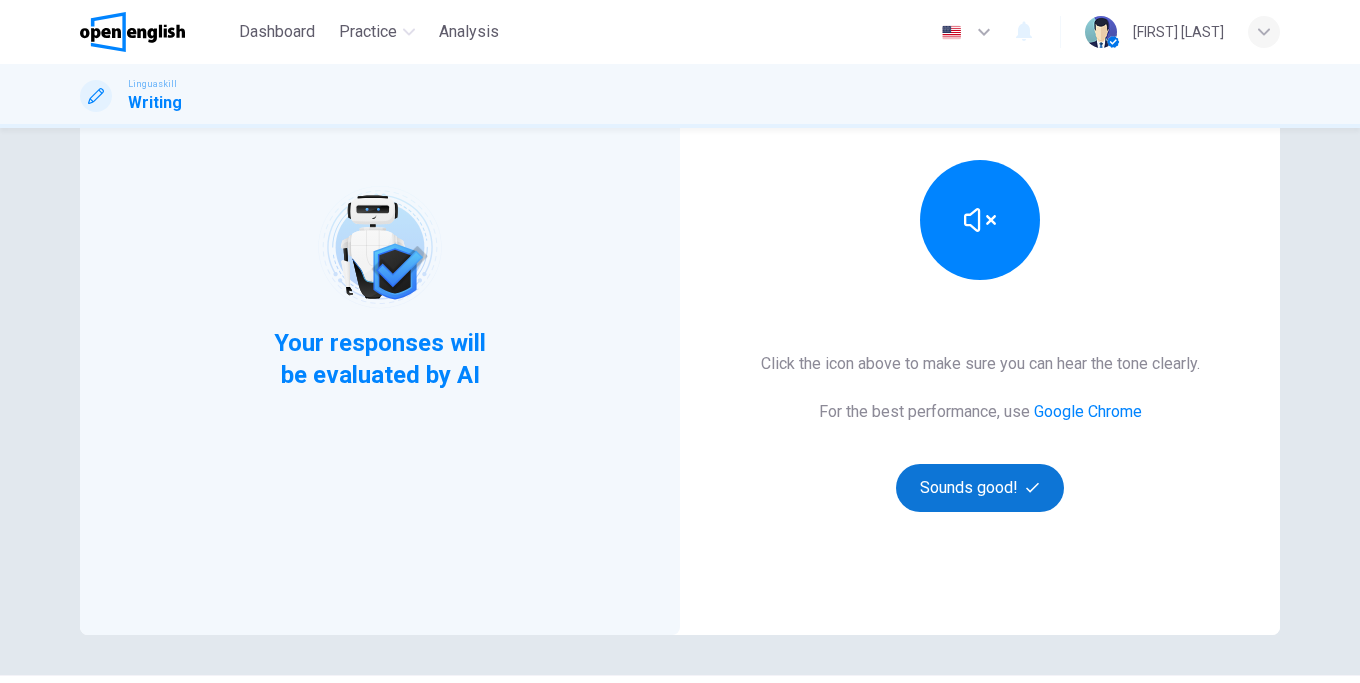 click on "Sounds good!" at bounding box center (980, 488) 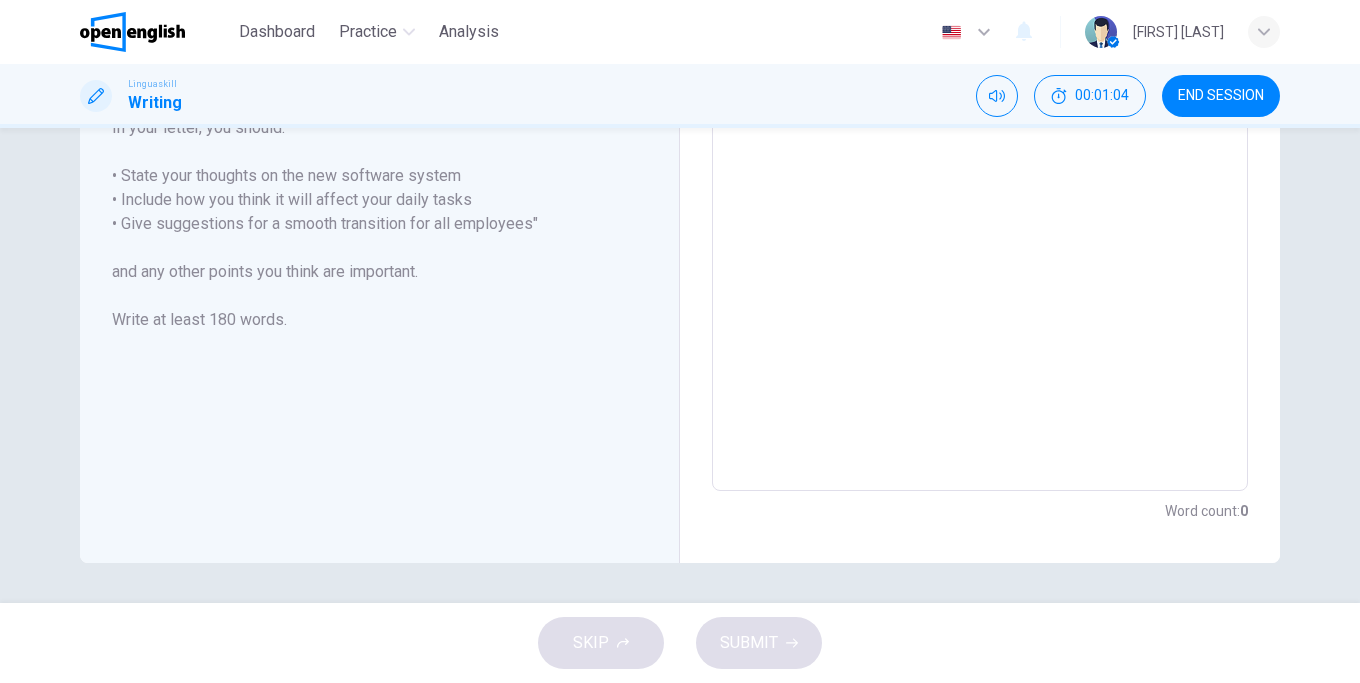 scroll, scrollTop: 0, scrollLeft: 0, axis: both 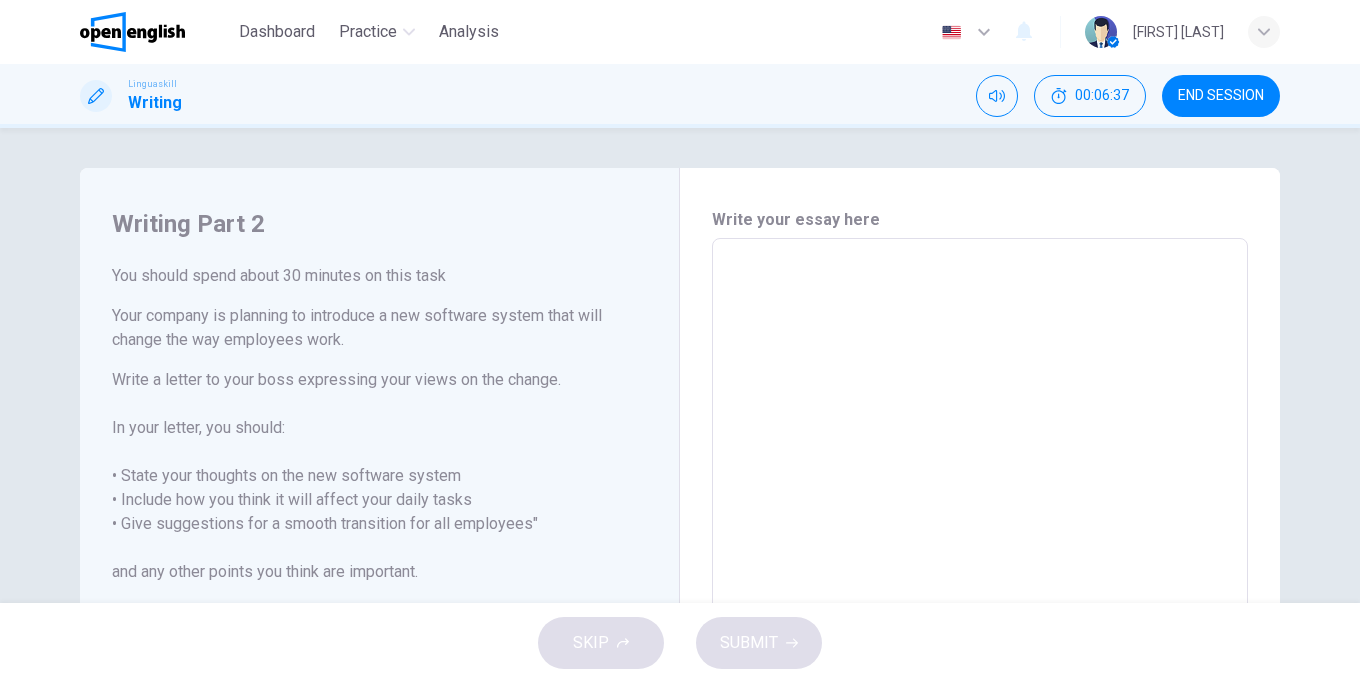 click at bounding box center (980, 515) 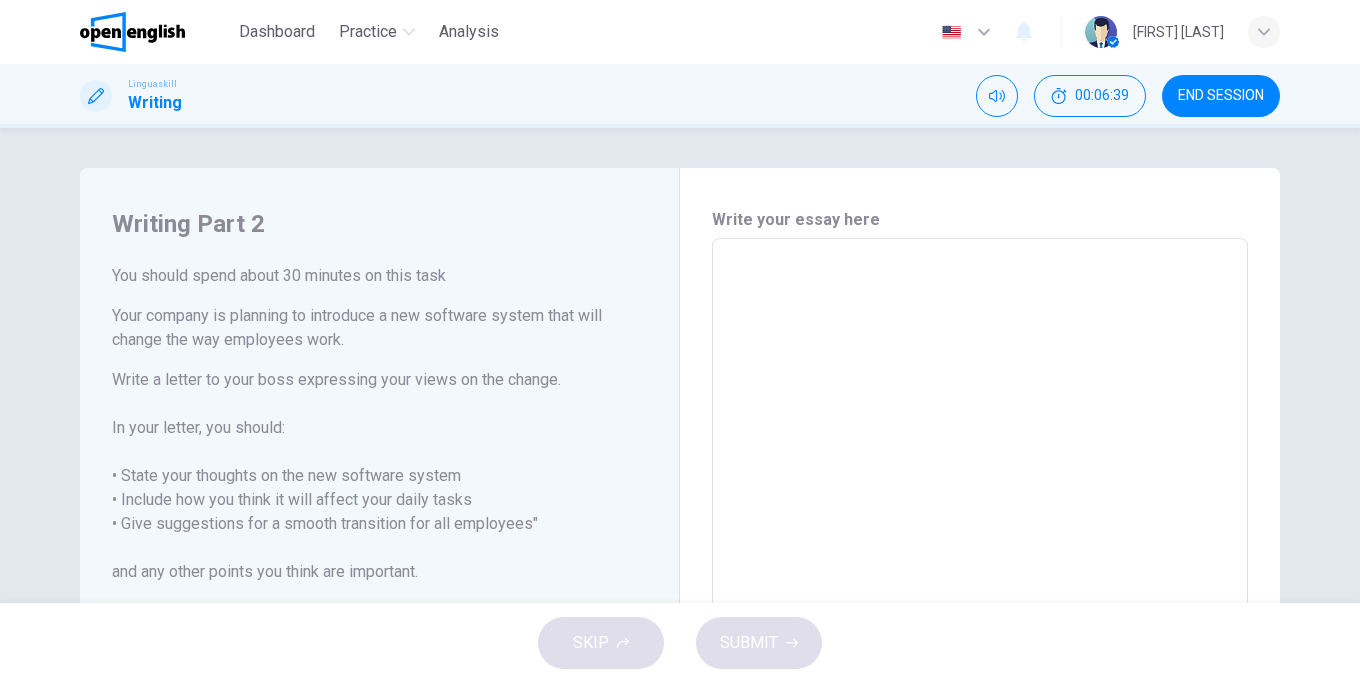 type on "*" 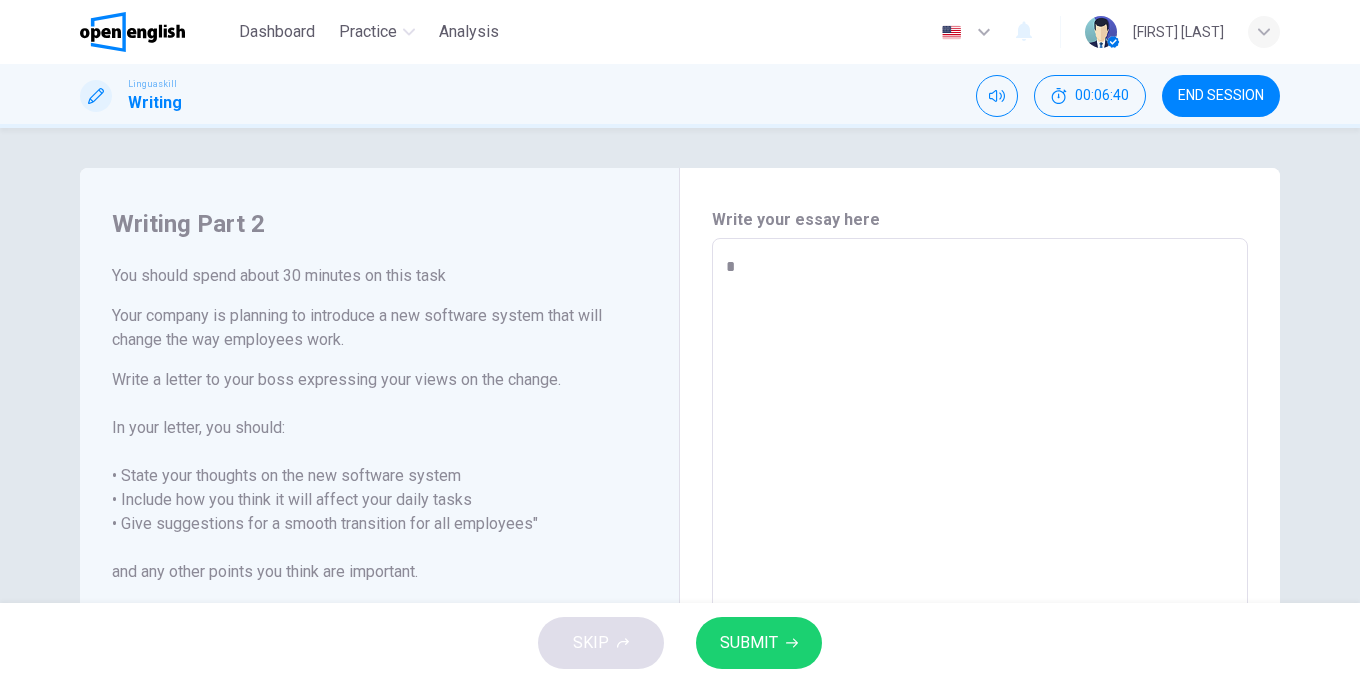 type on "**" 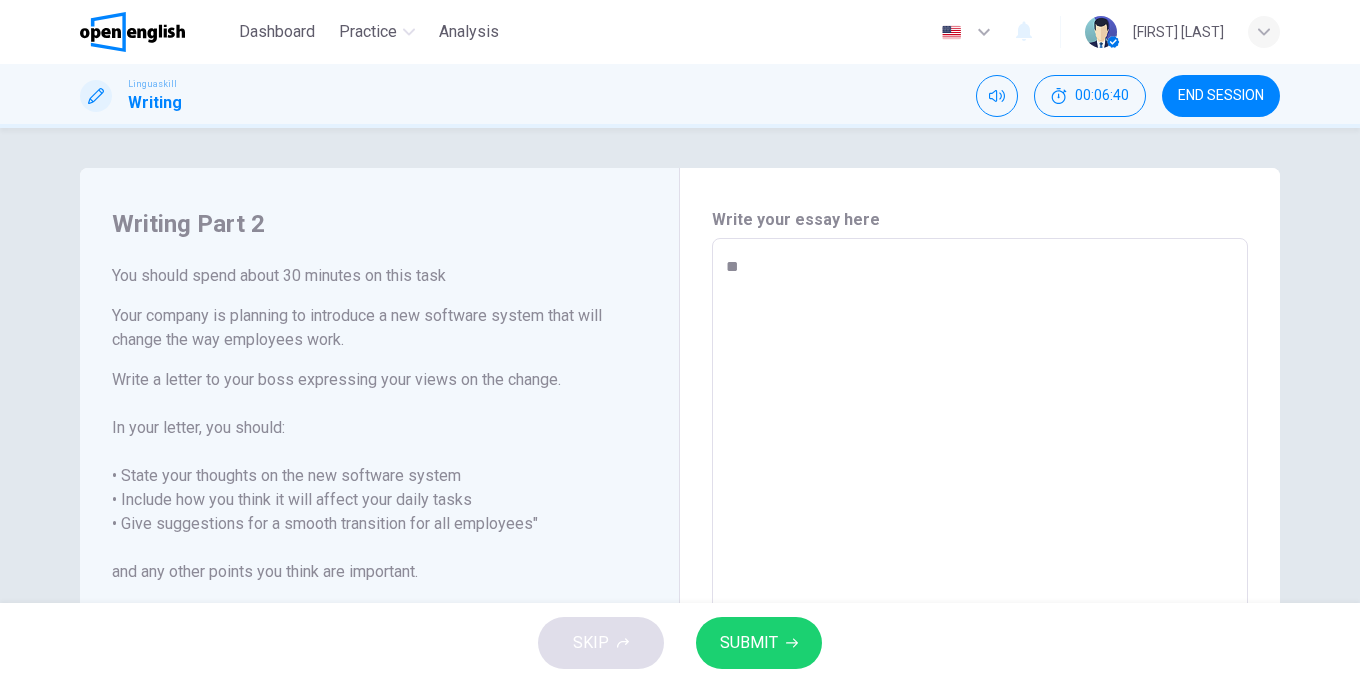 type on "*" 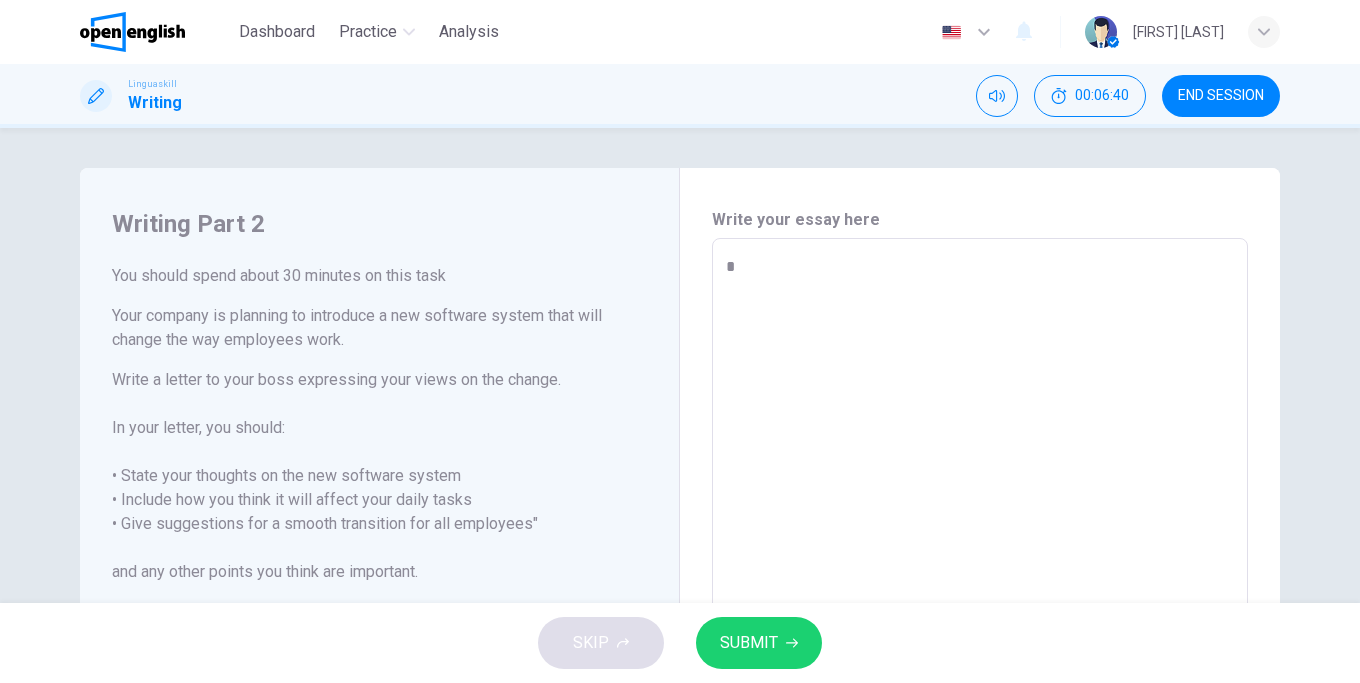 type on "**" 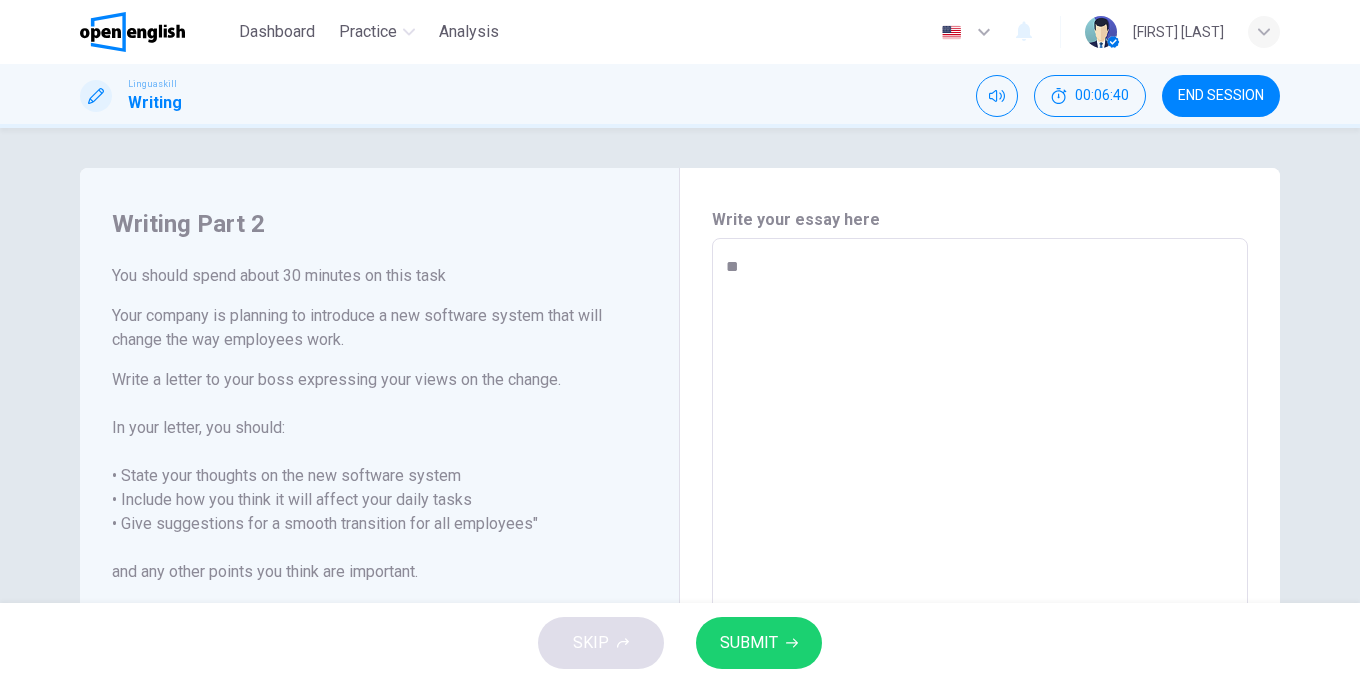 type on "*" 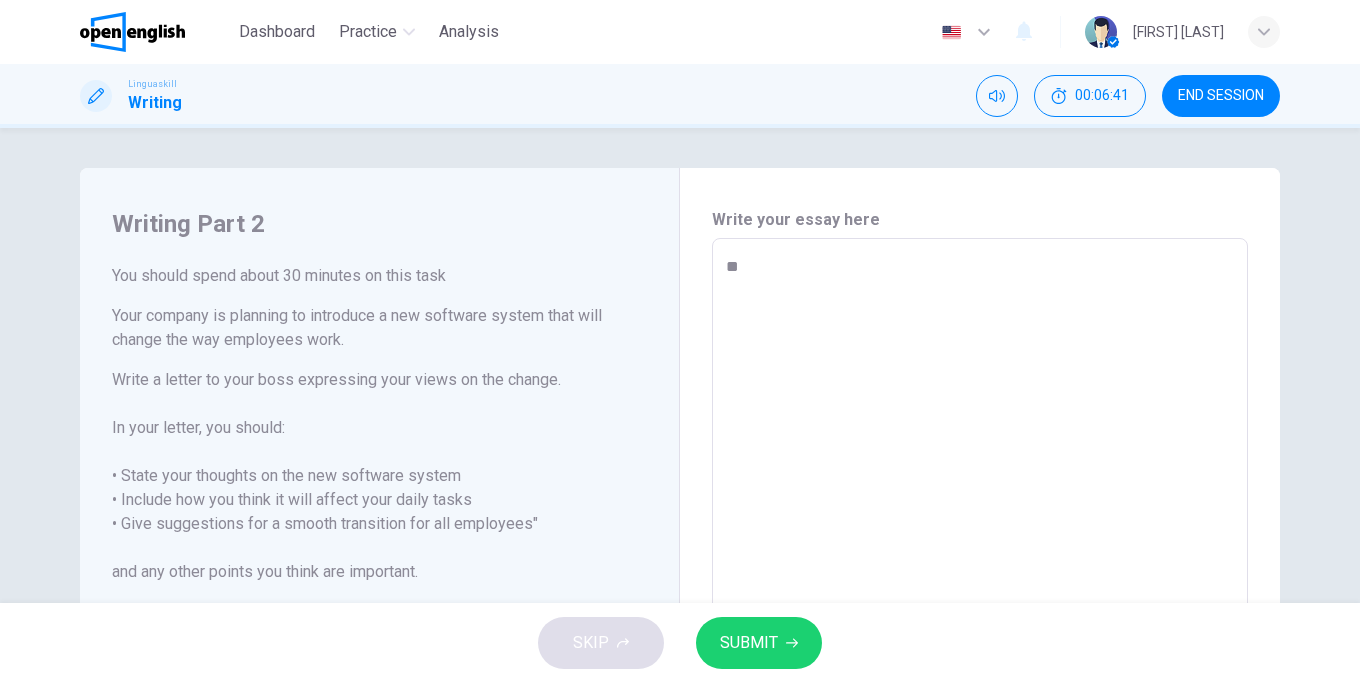 type on "**" 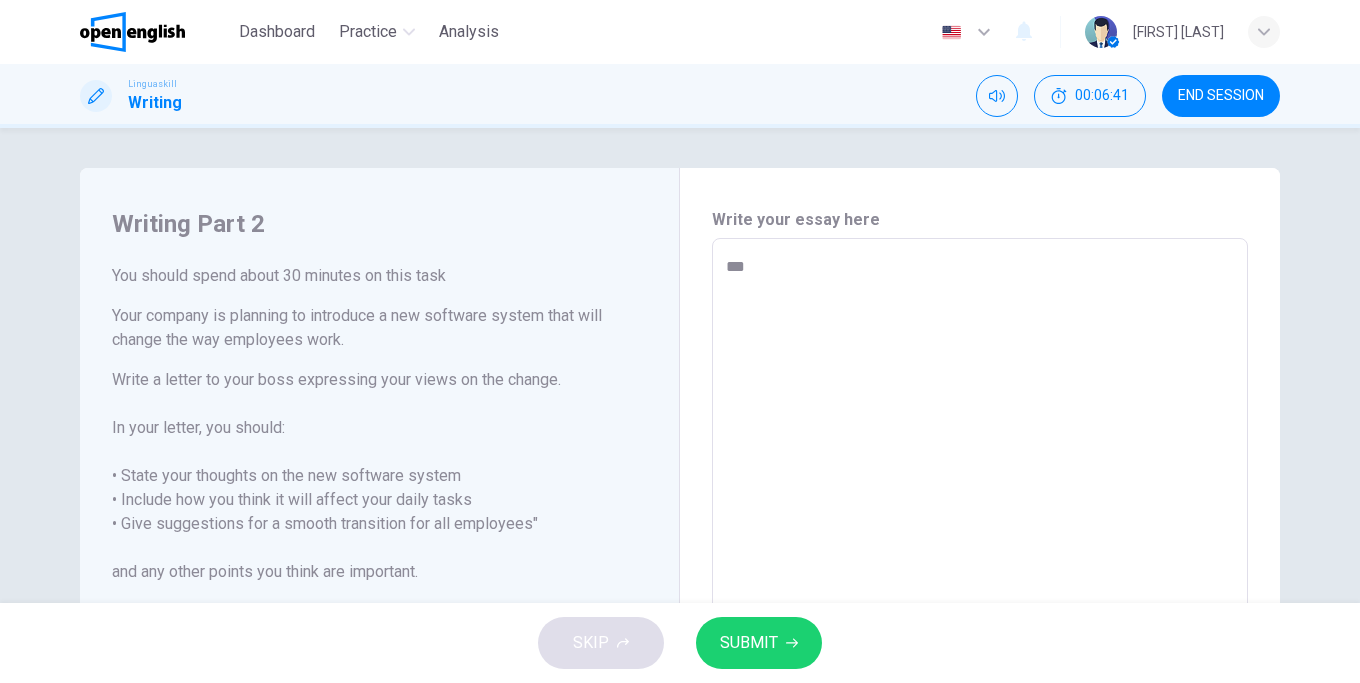 type on "*" 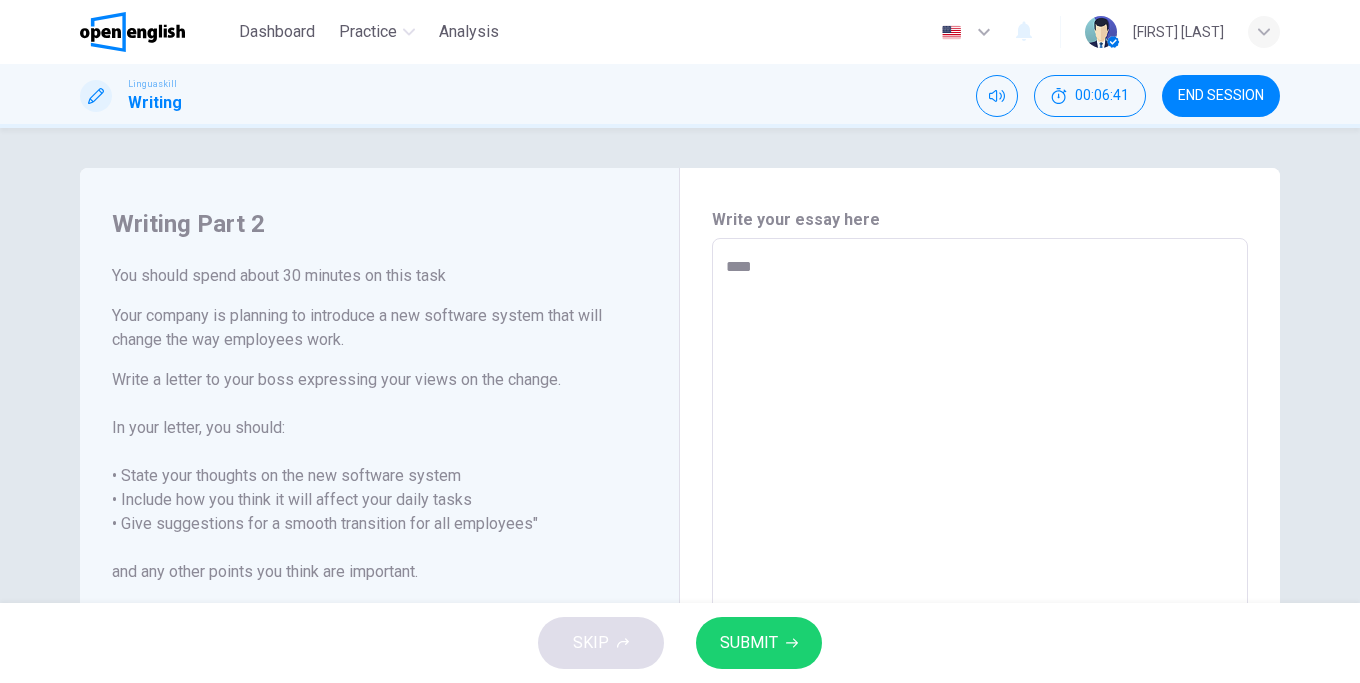 type on "*" 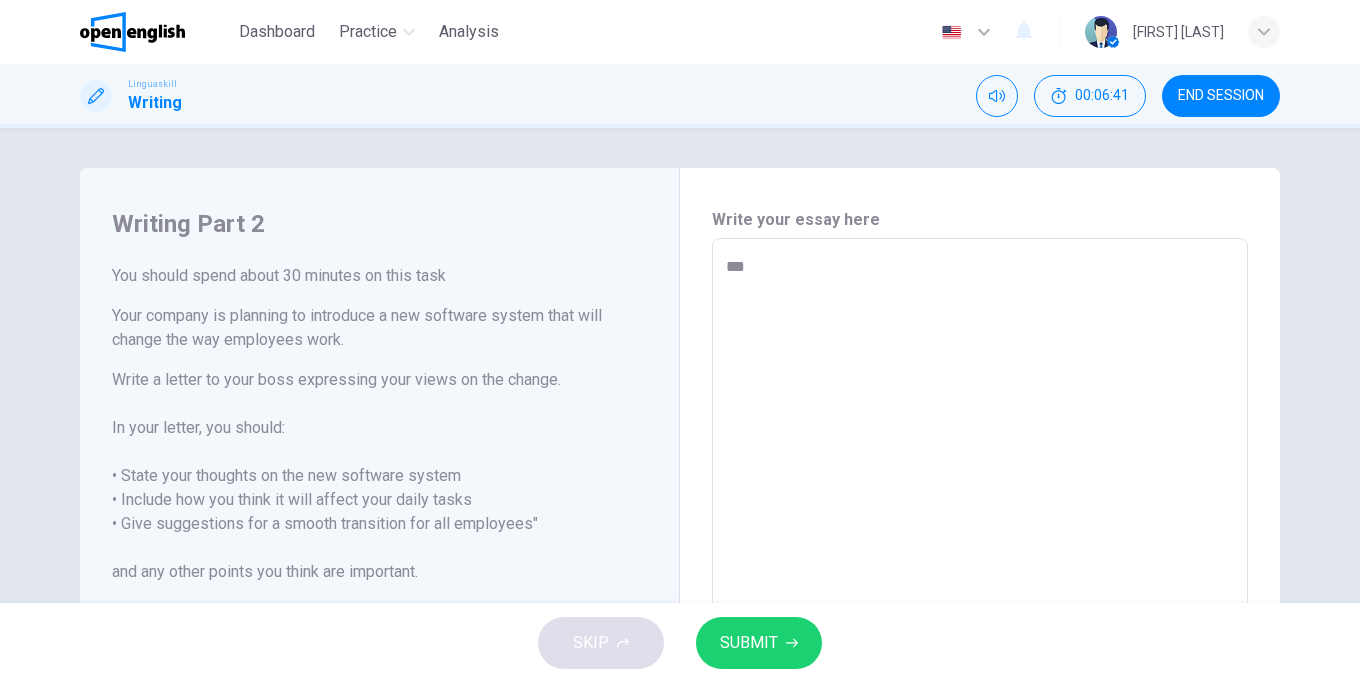 type on "****" 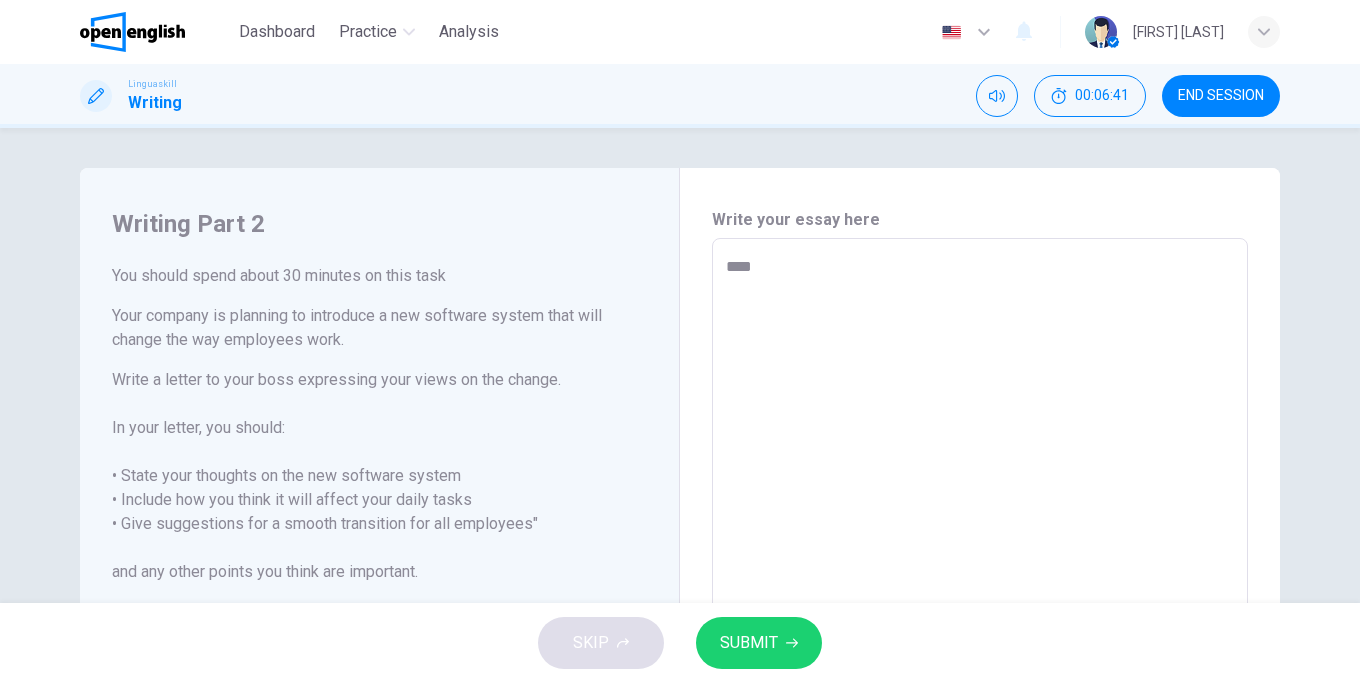 type on "*" 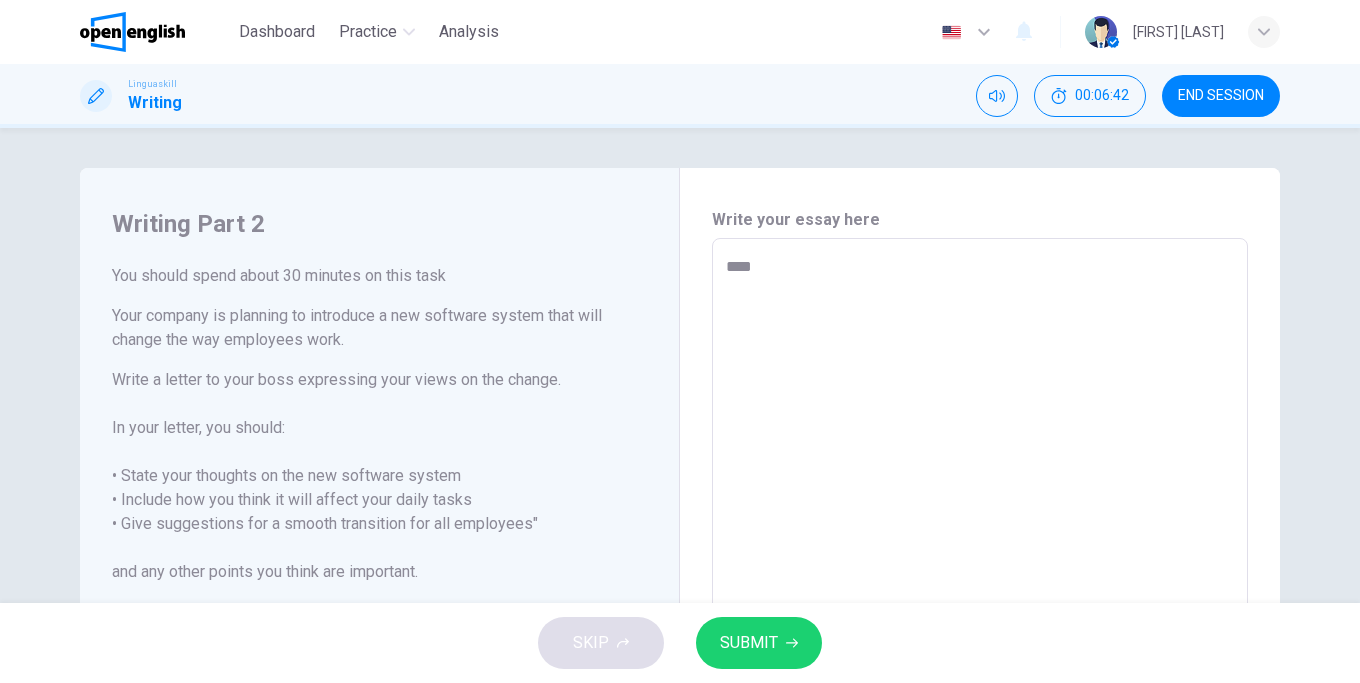 type on "**" 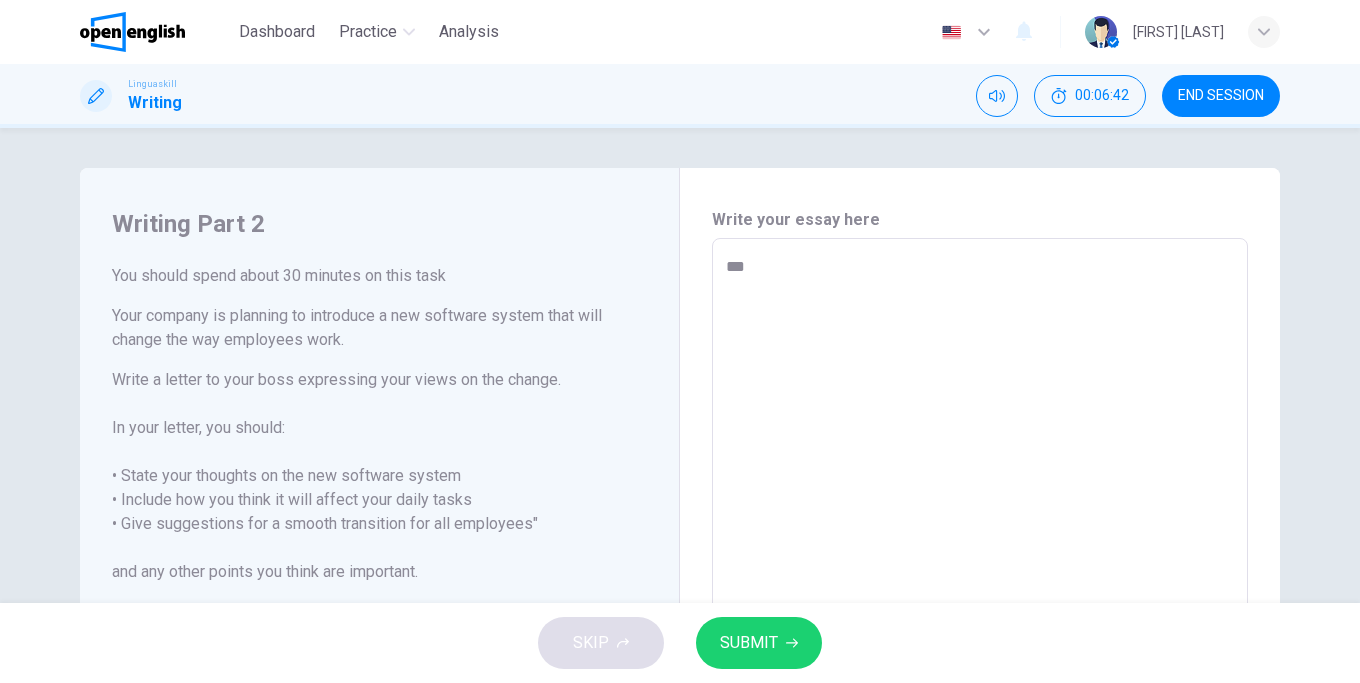 type on "*" 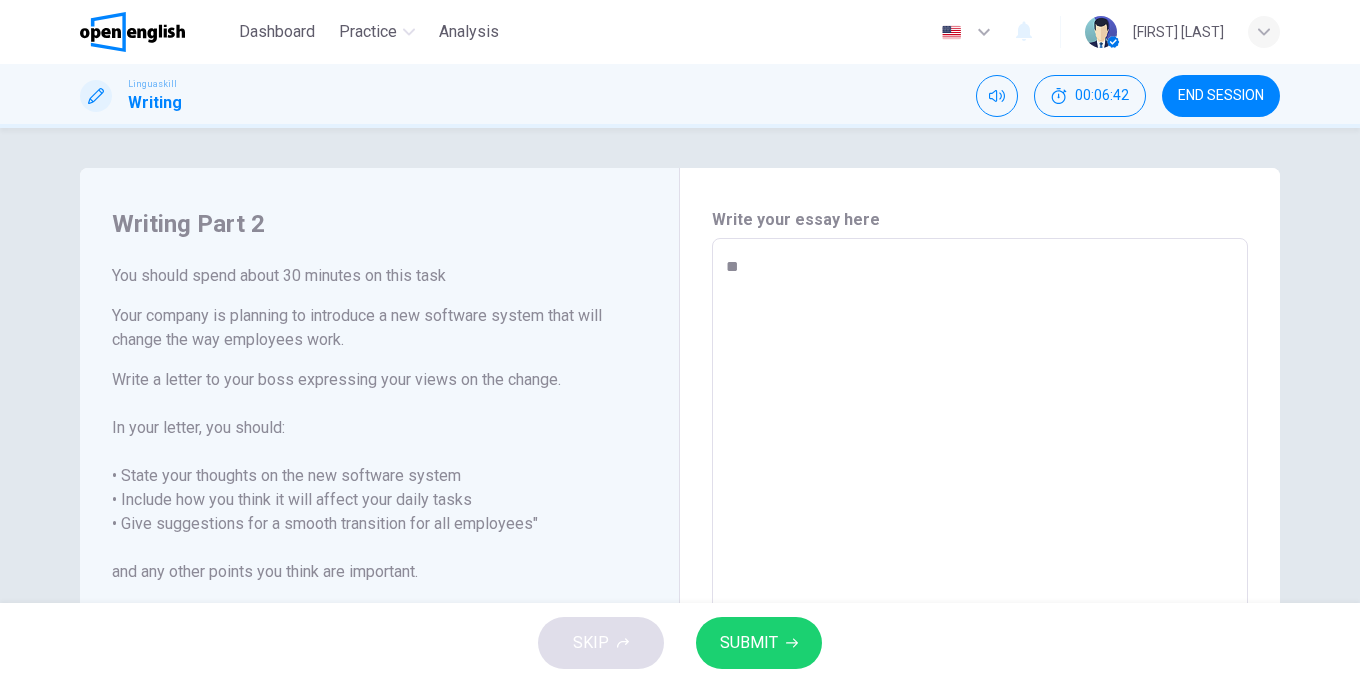 type on "*" 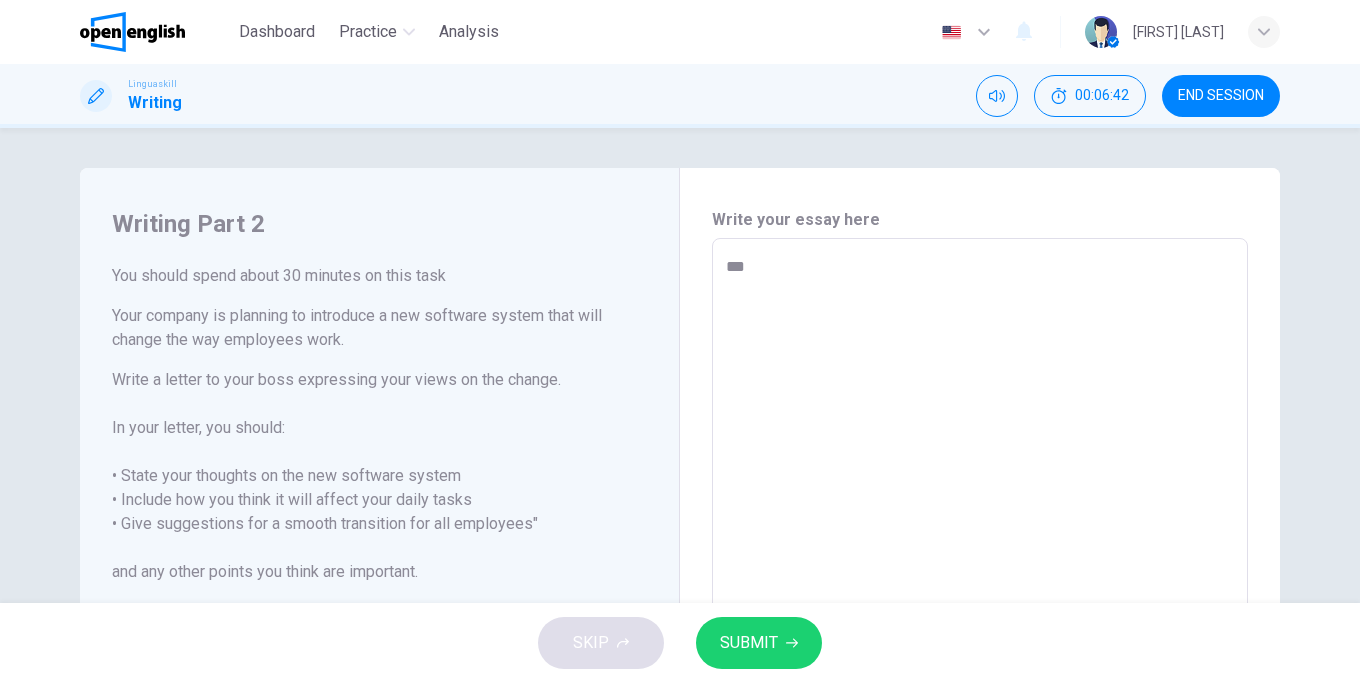 type on "***" 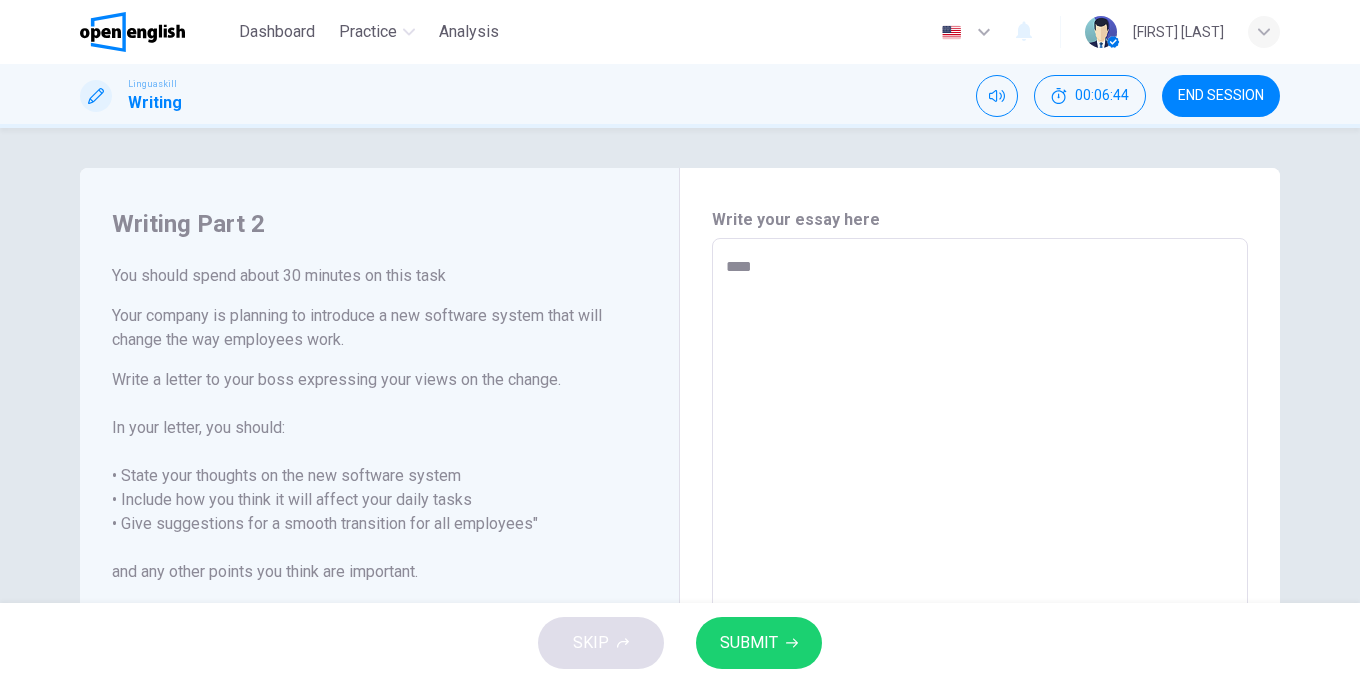 type on "*****" 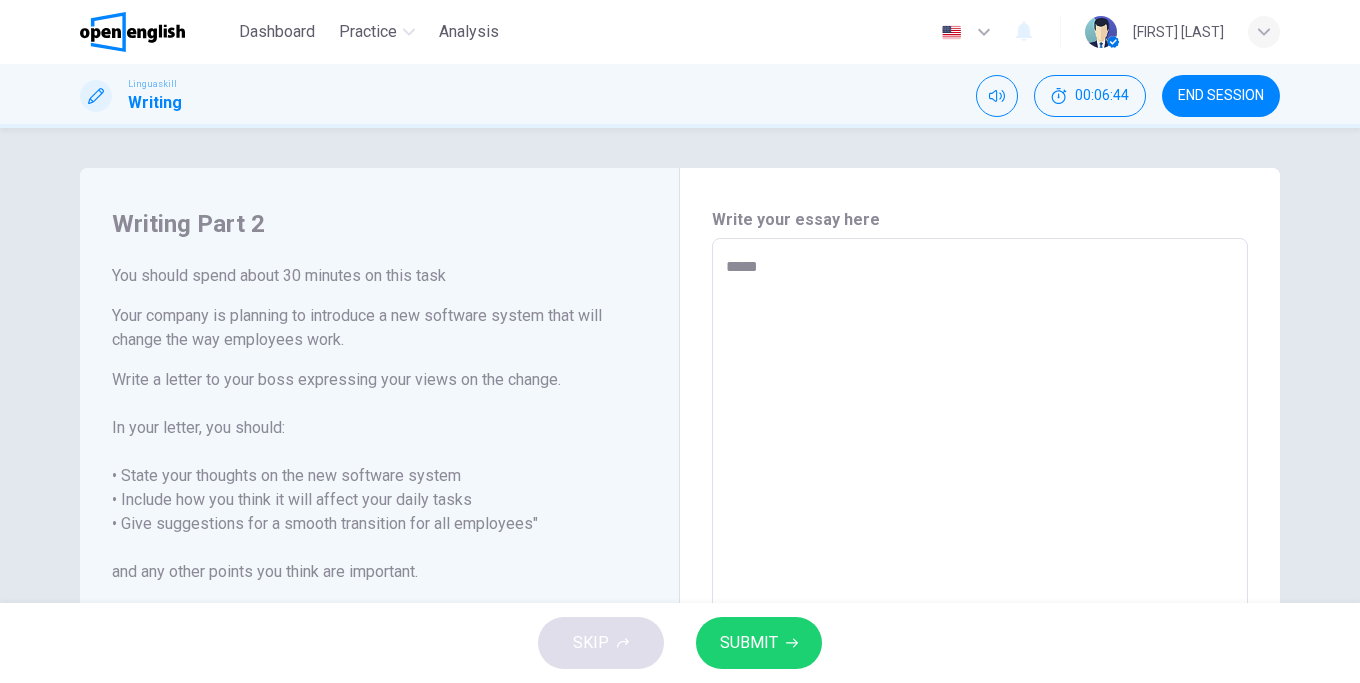 type on "*" 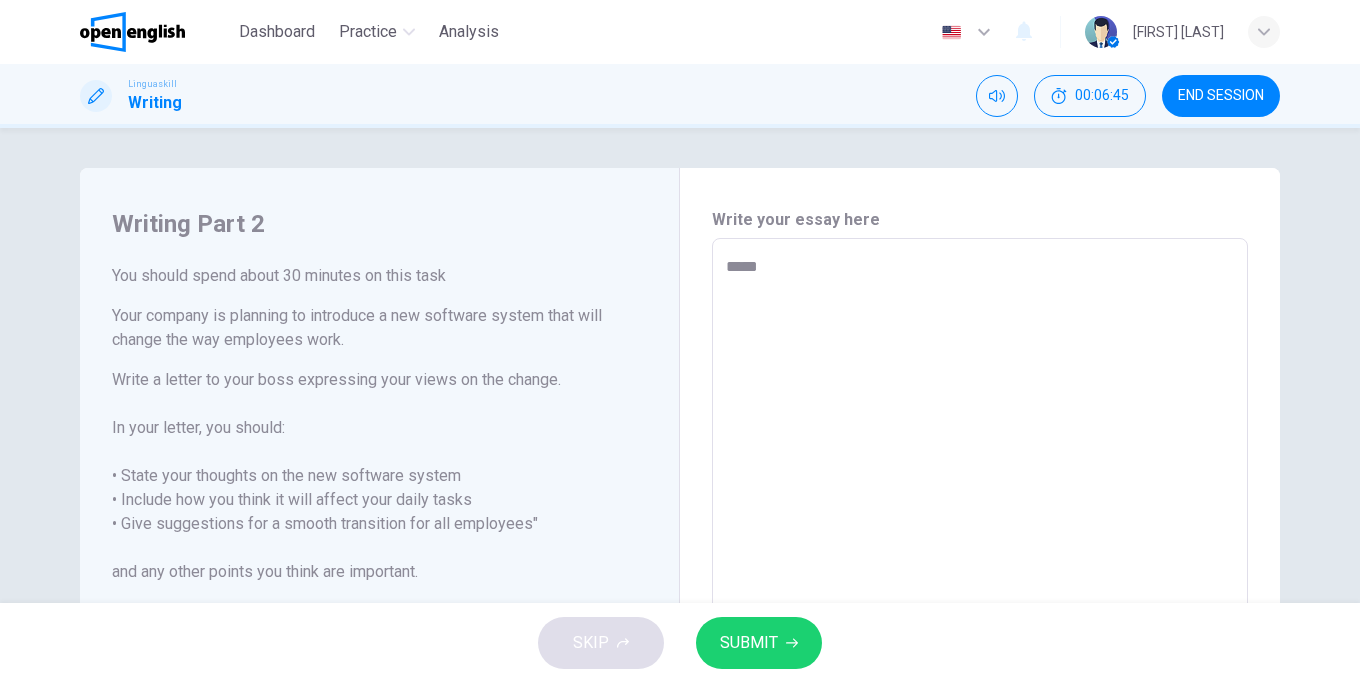type on "******" 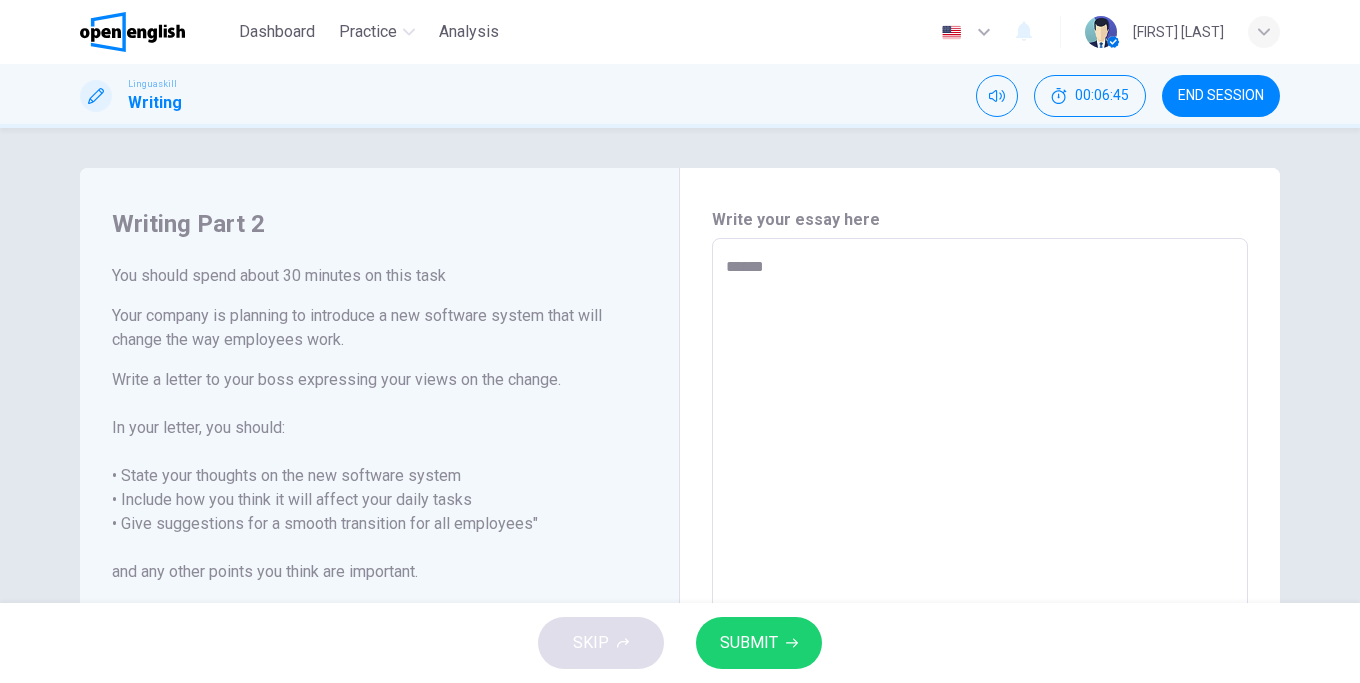 type on "*" 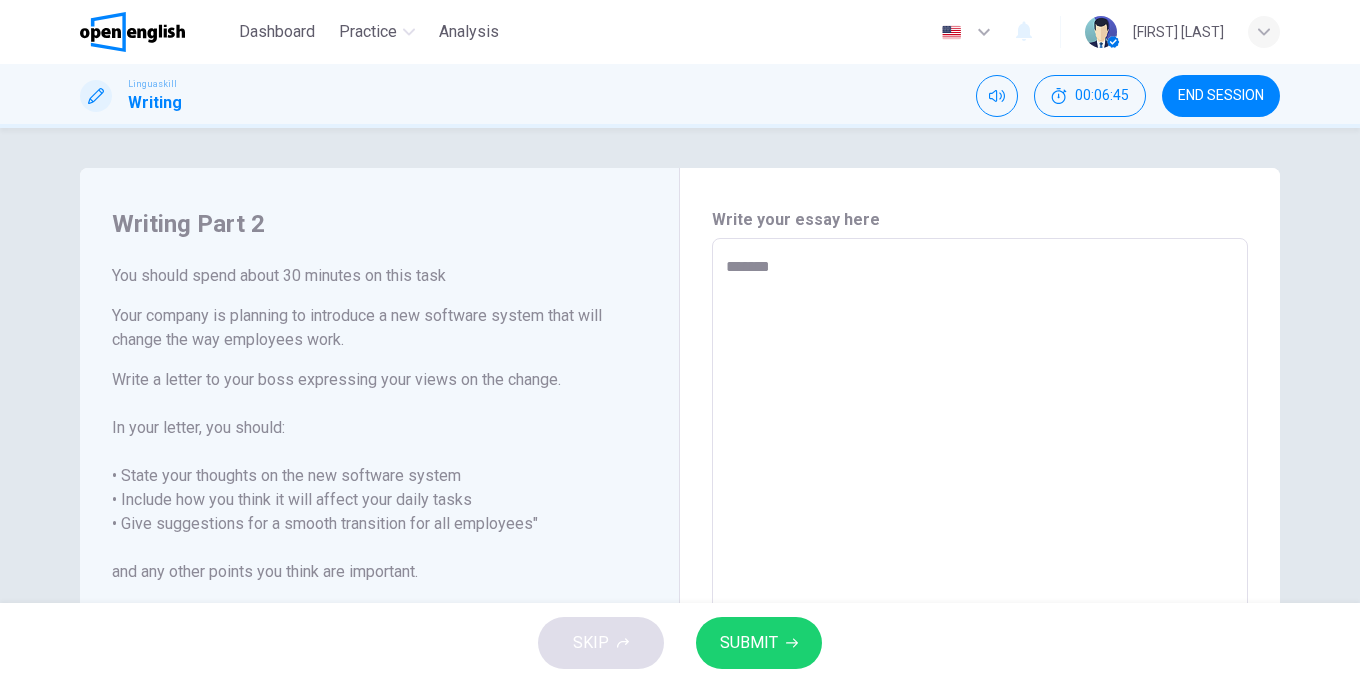 type on "*" 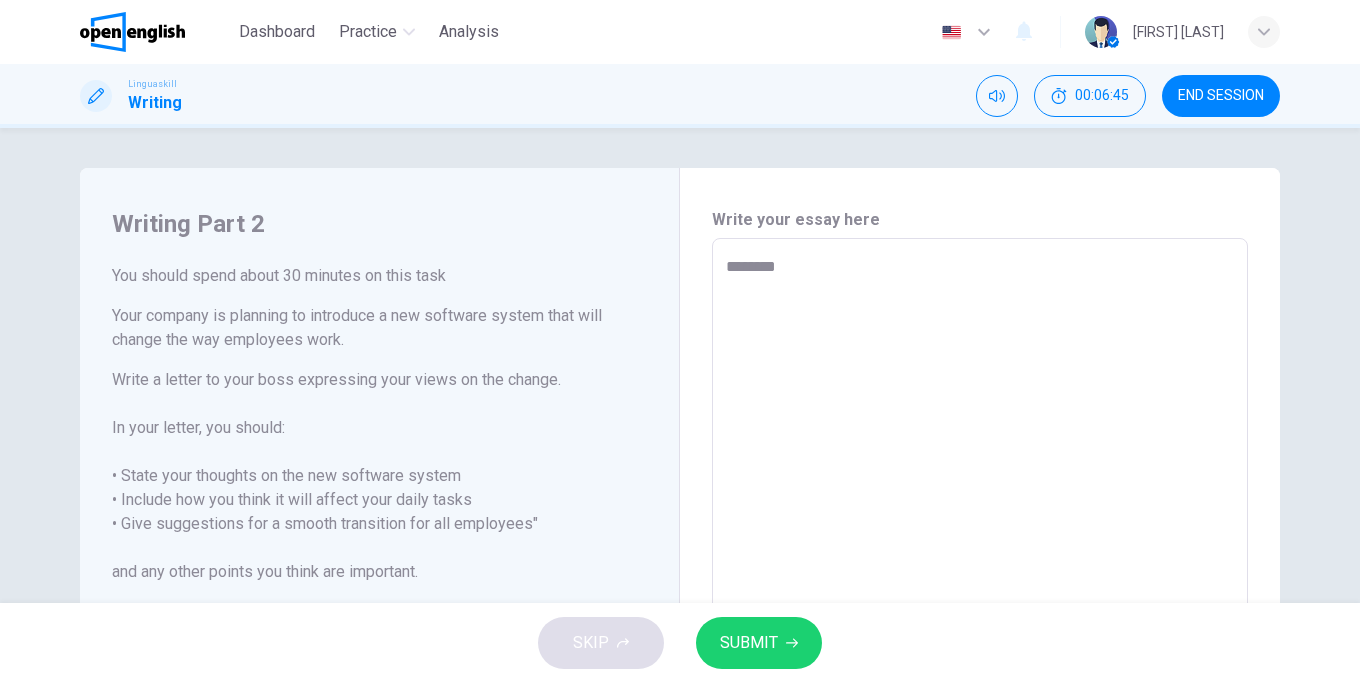 type on "*" 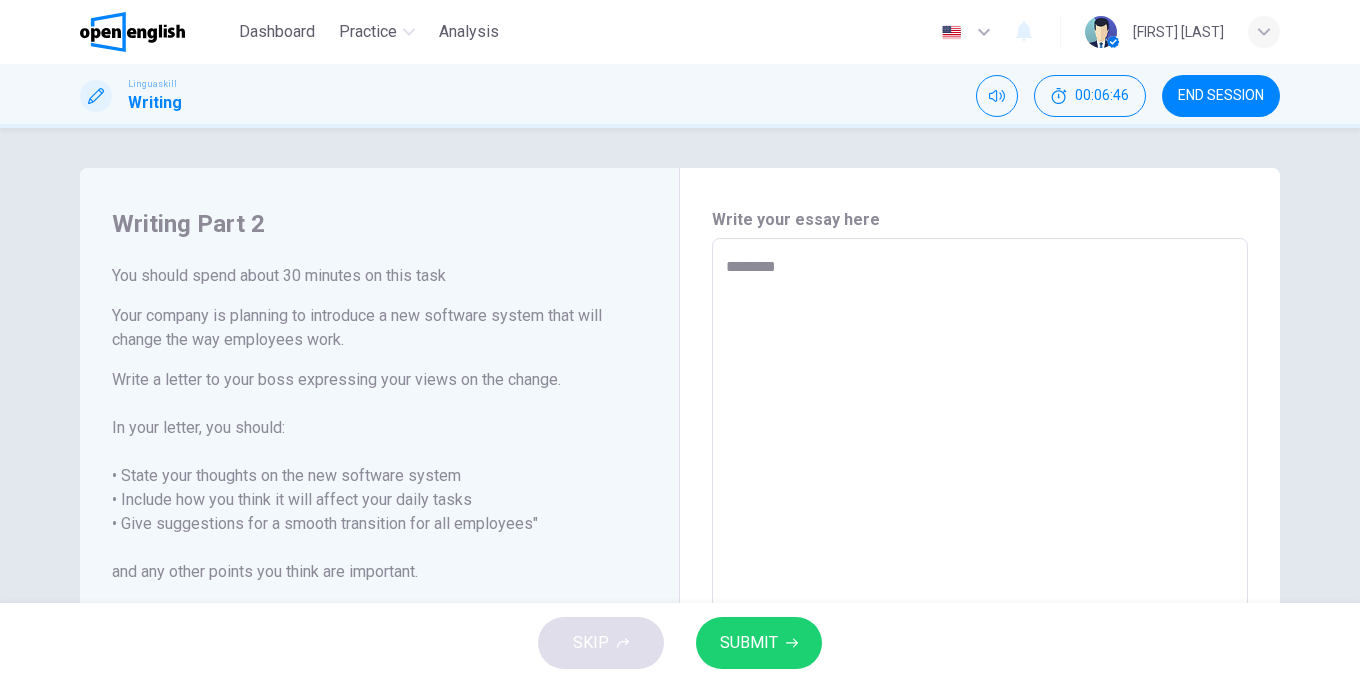 type on "*********" 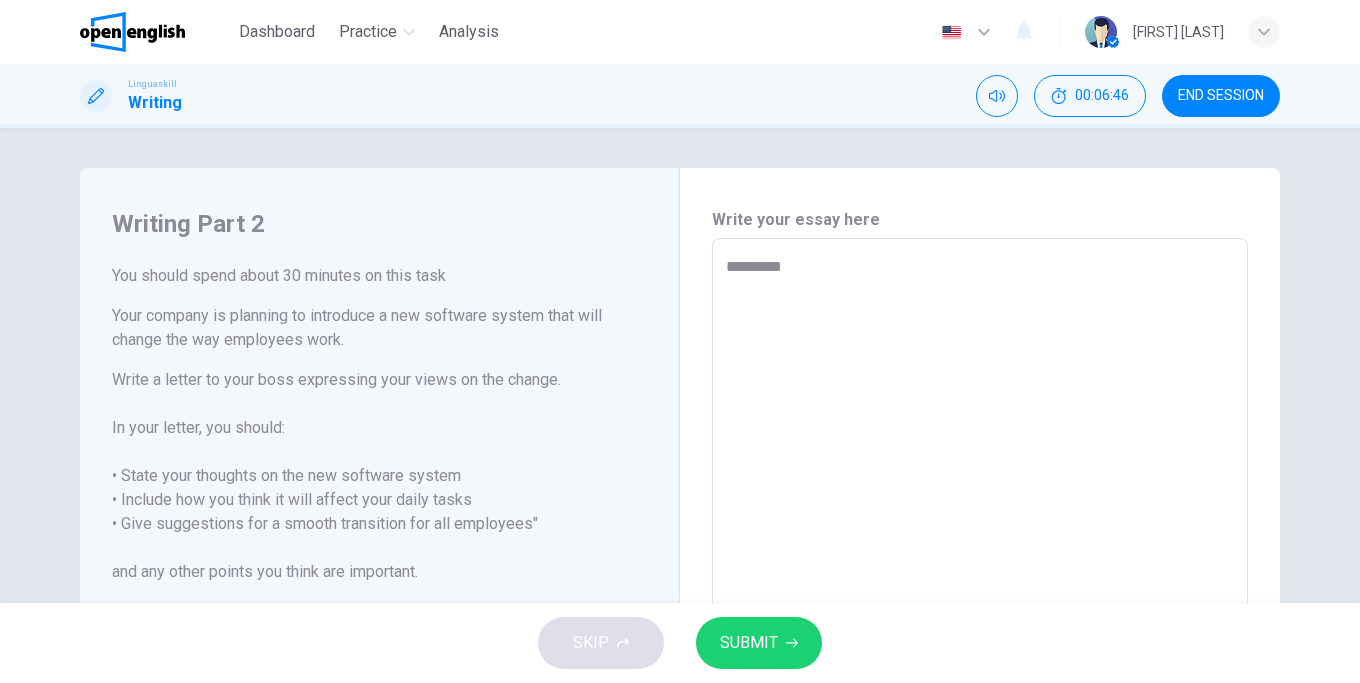 type on "**********" 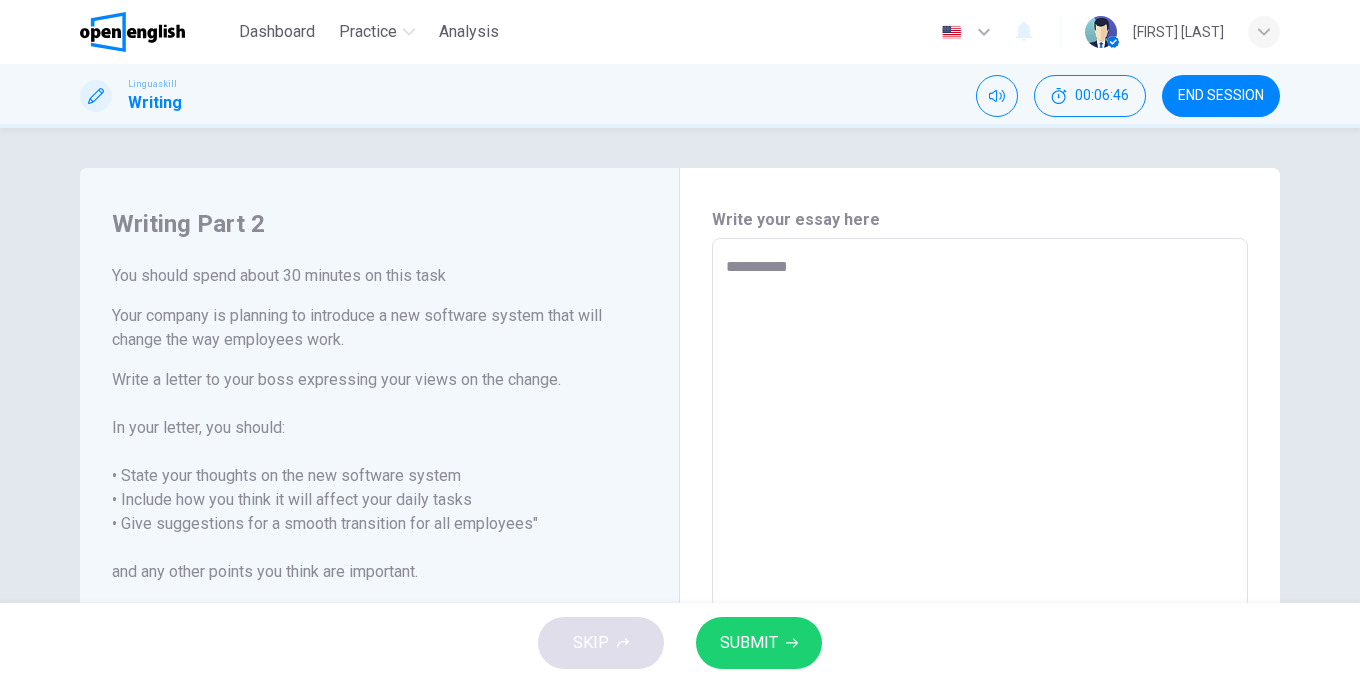 type on "*" 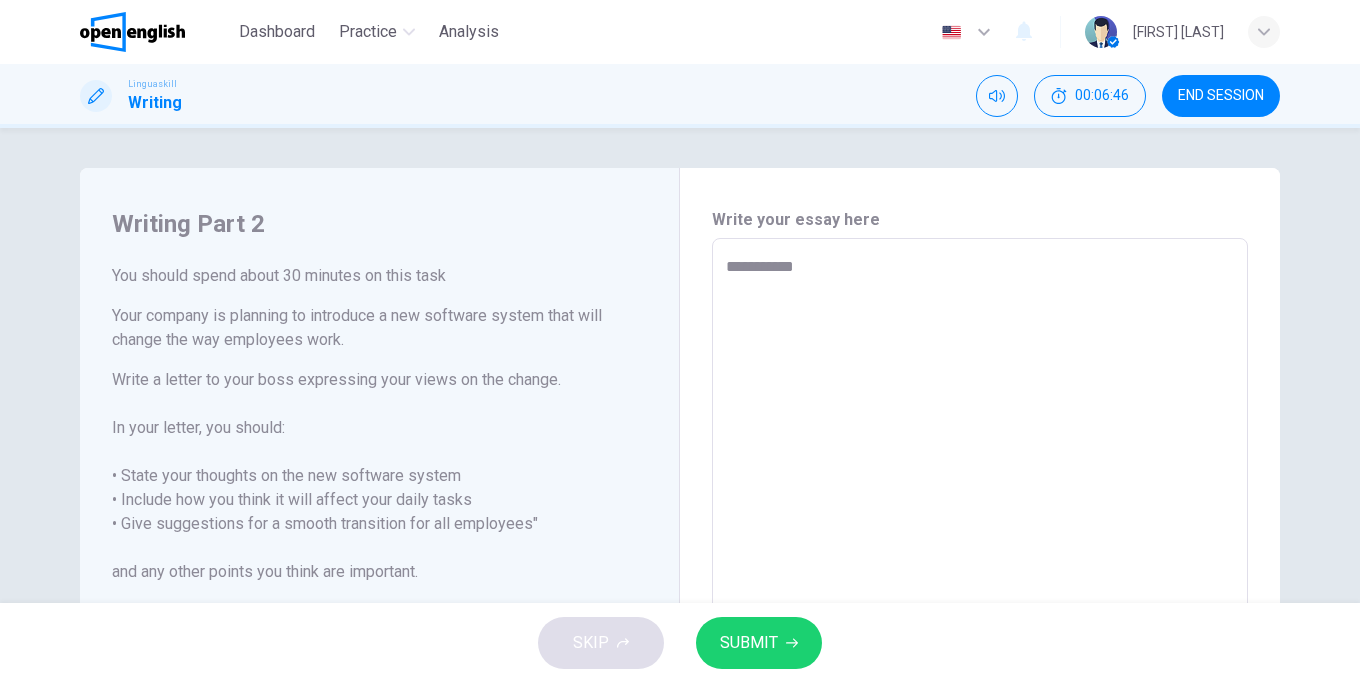 type on "*" 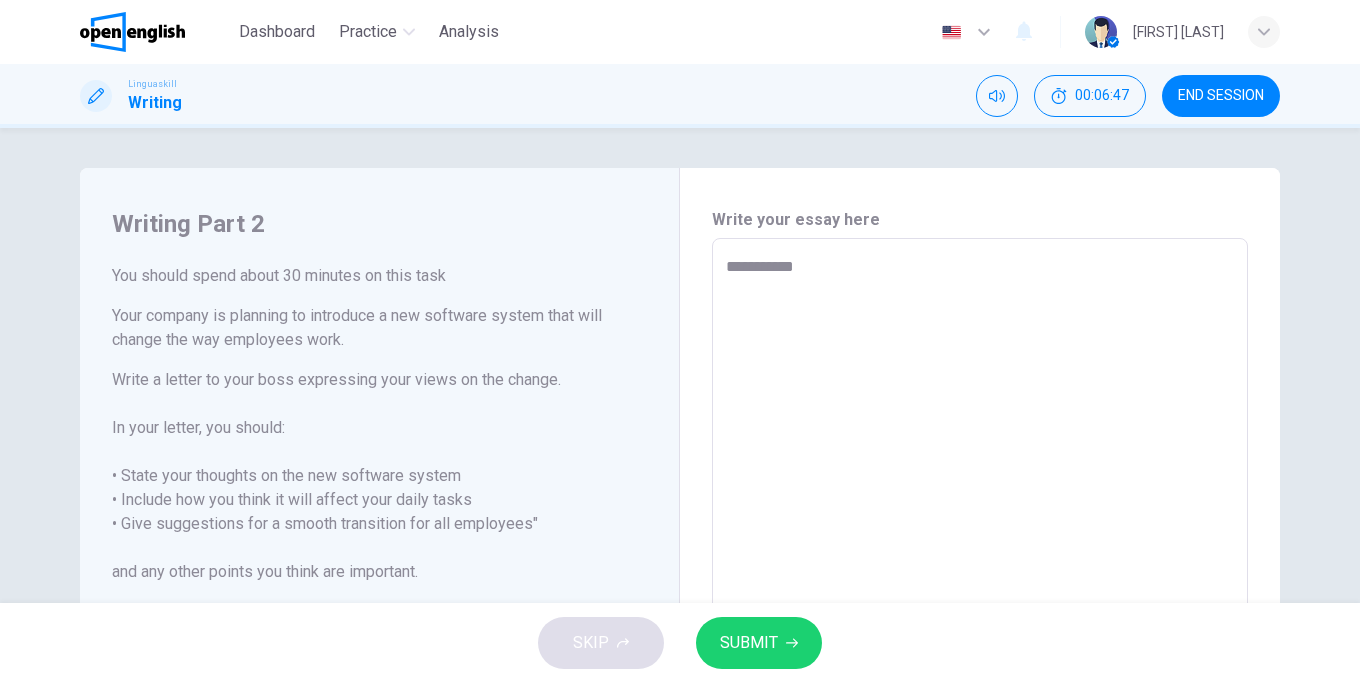 type on "**********" 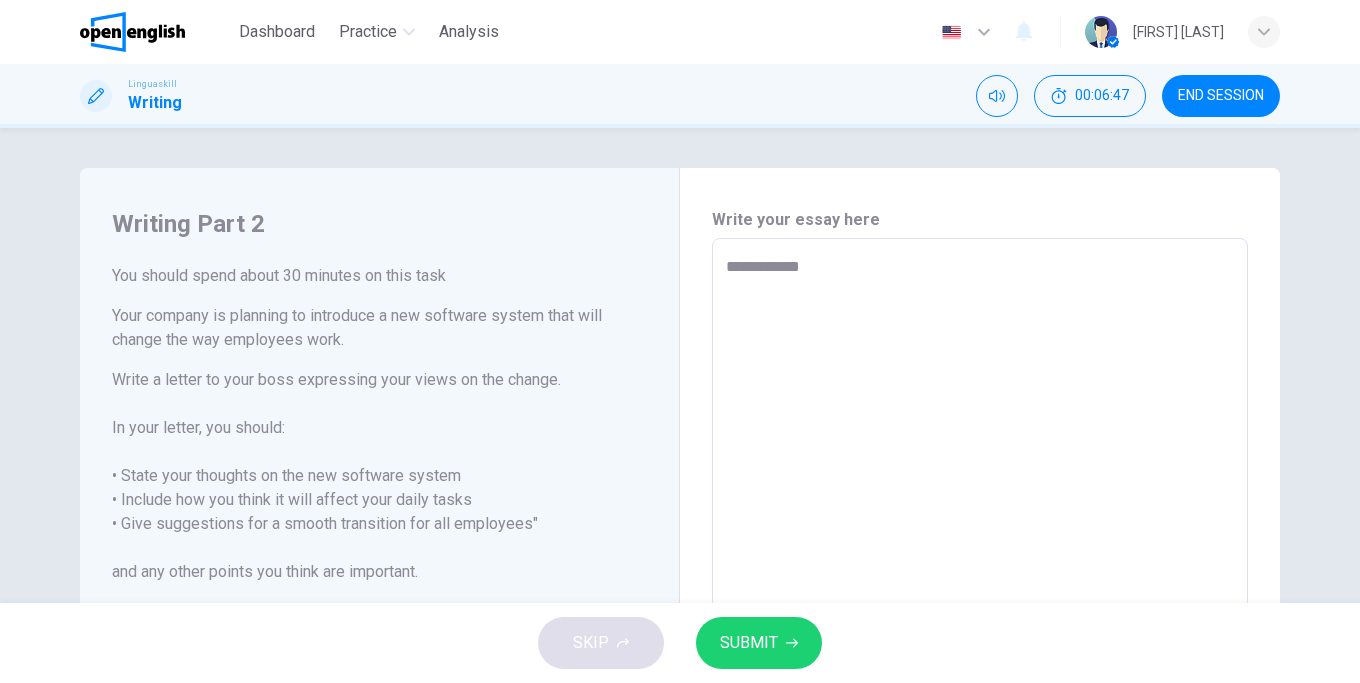 type on "*" 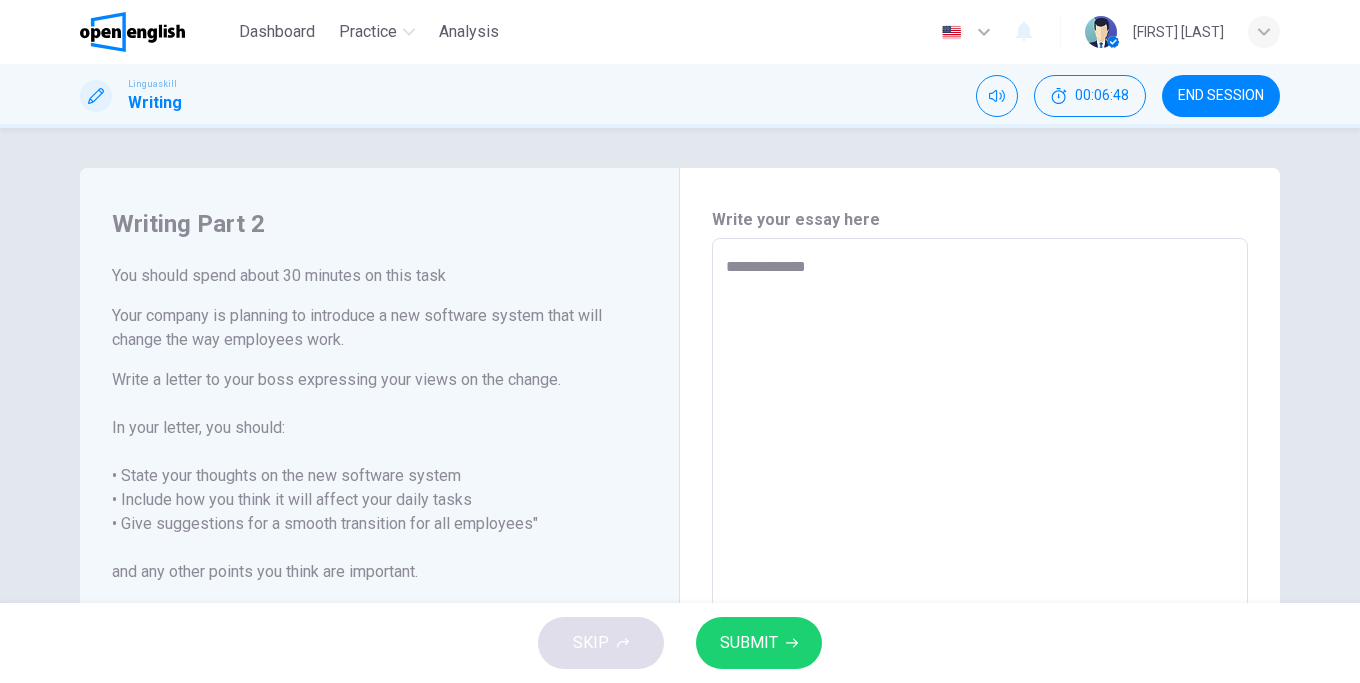 type on "**********" 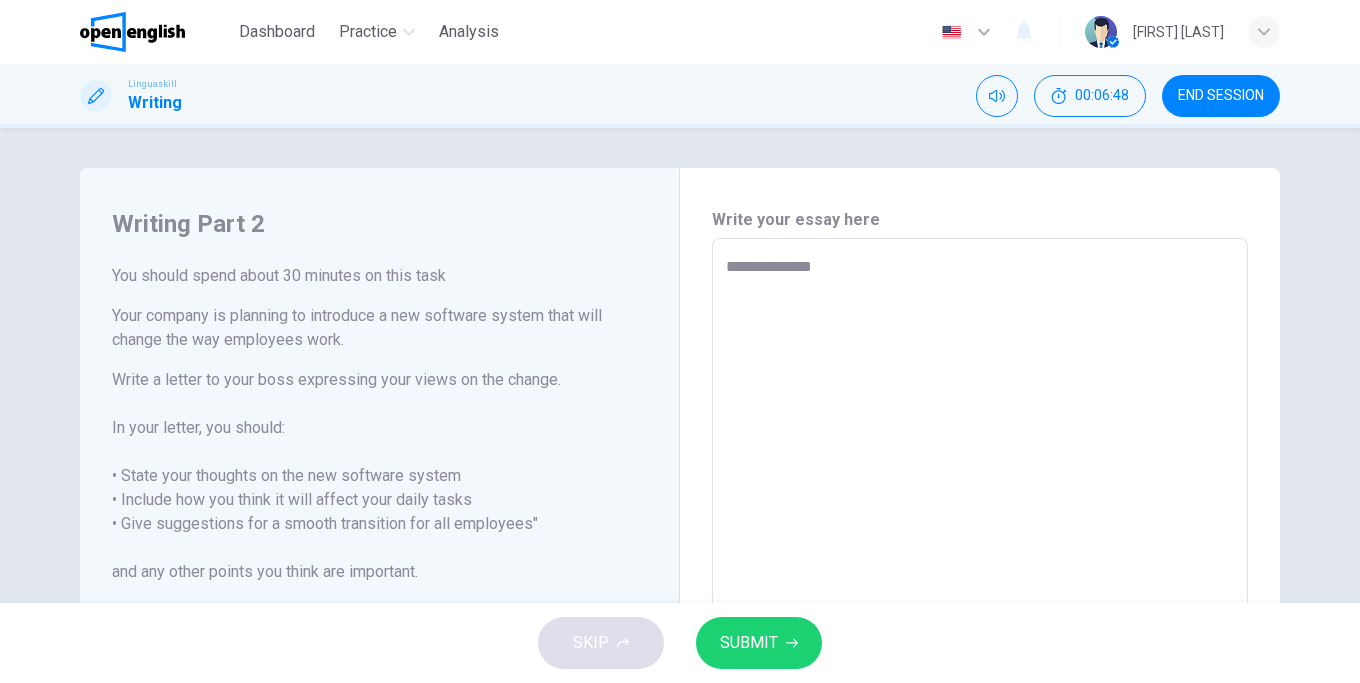 type on "**********" 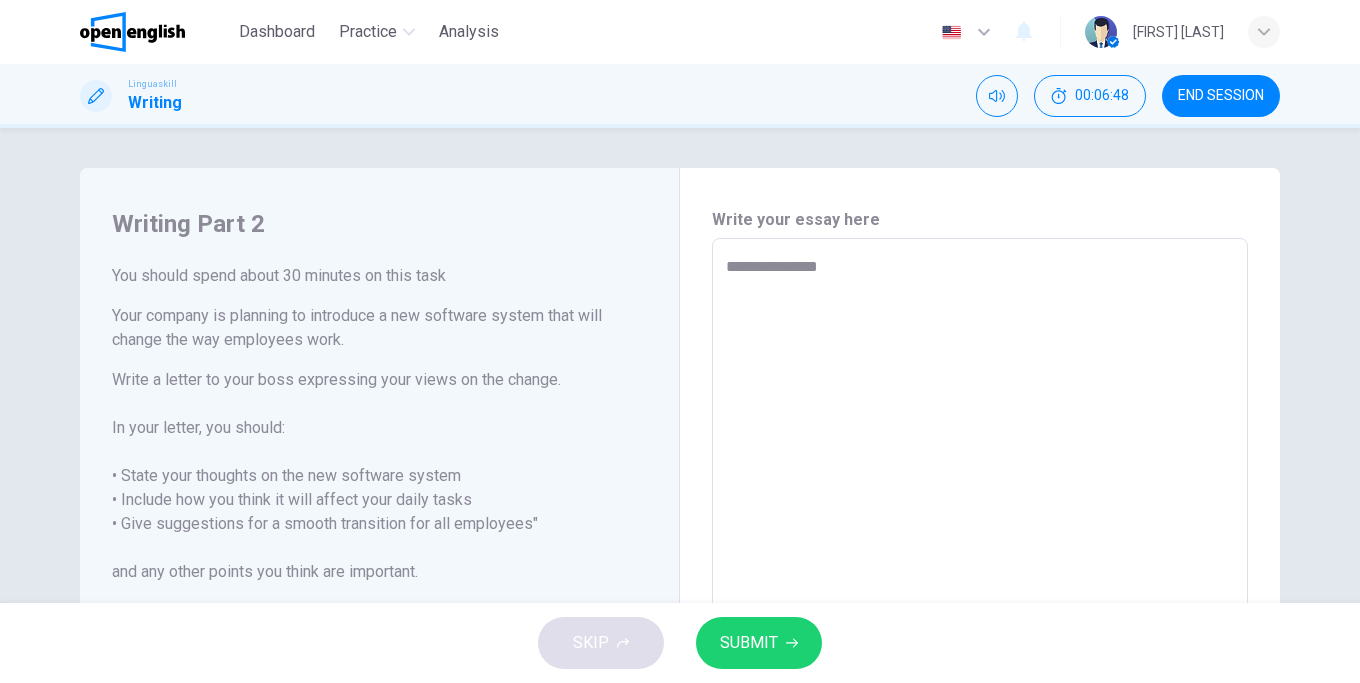 type on "*" 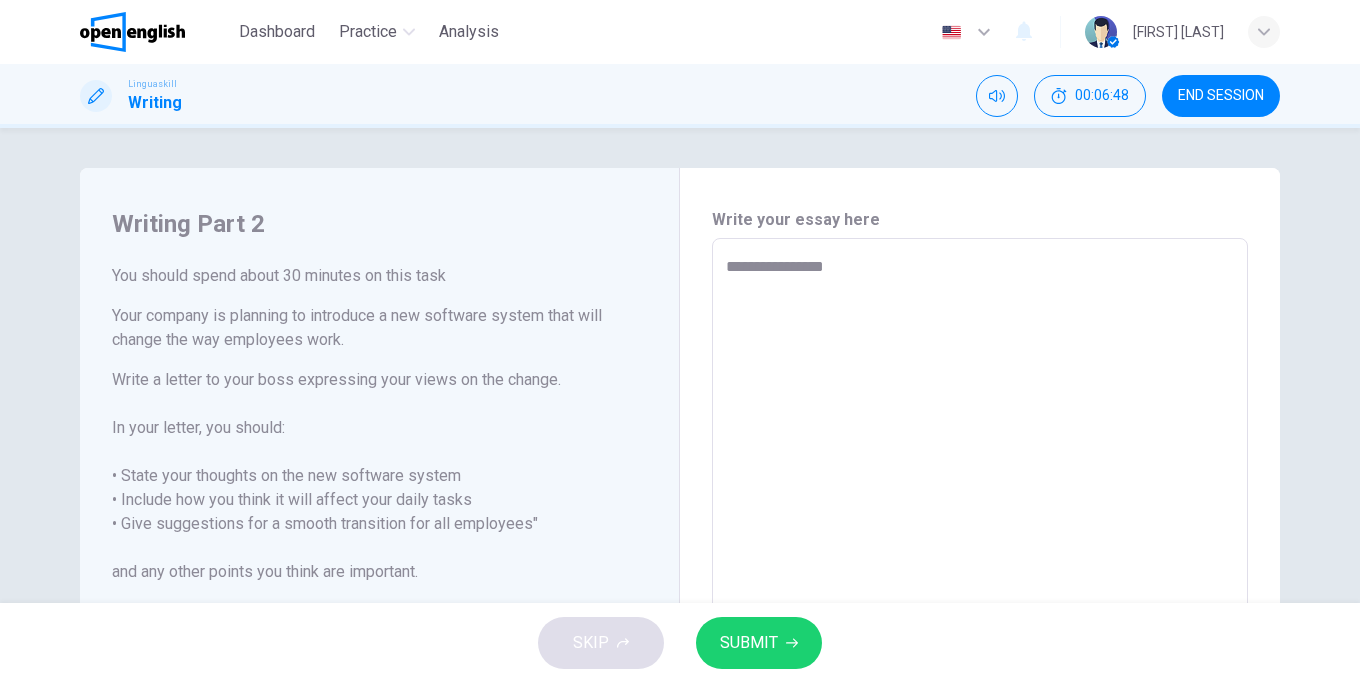 type on "*" 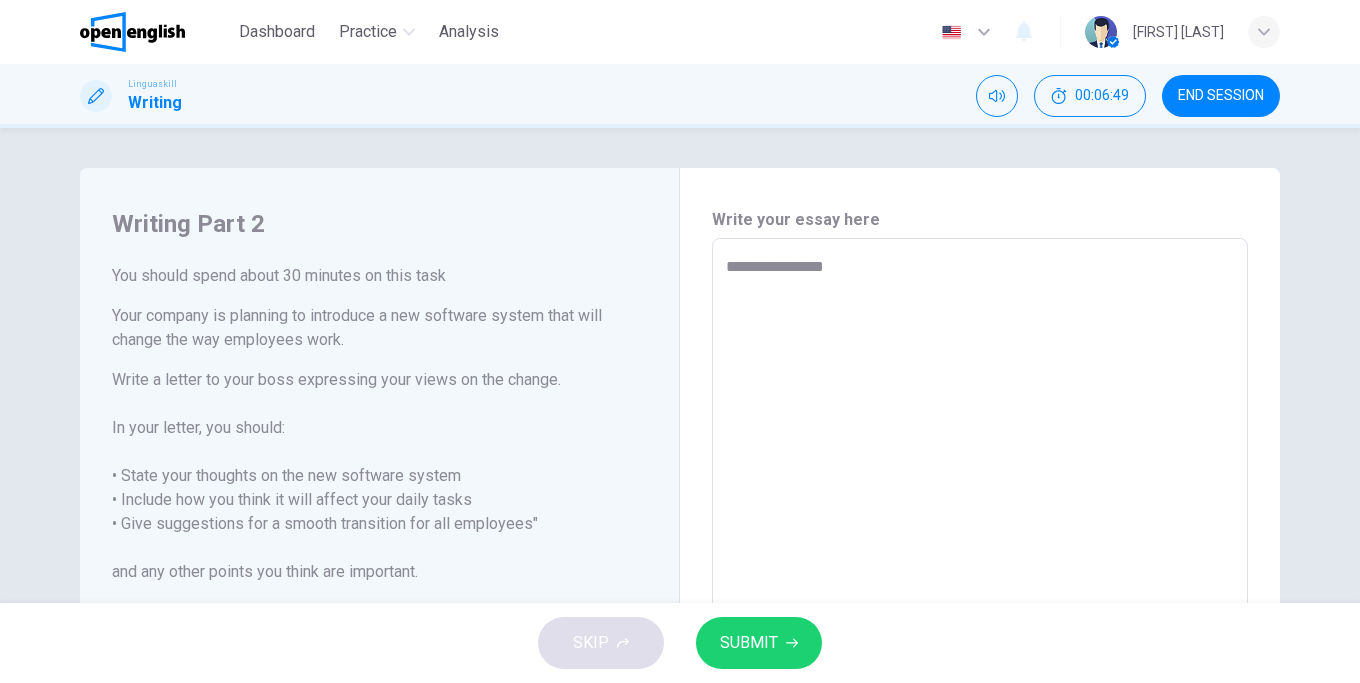 type on "**********" 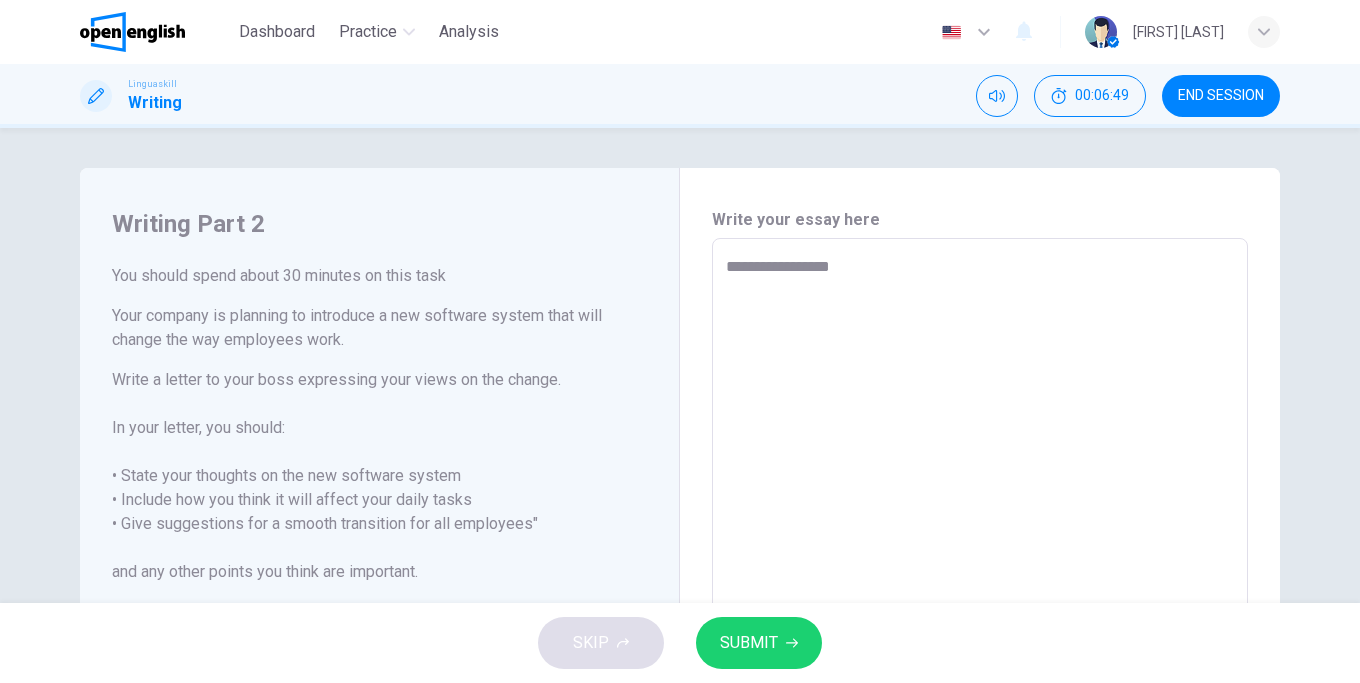 type on "*" 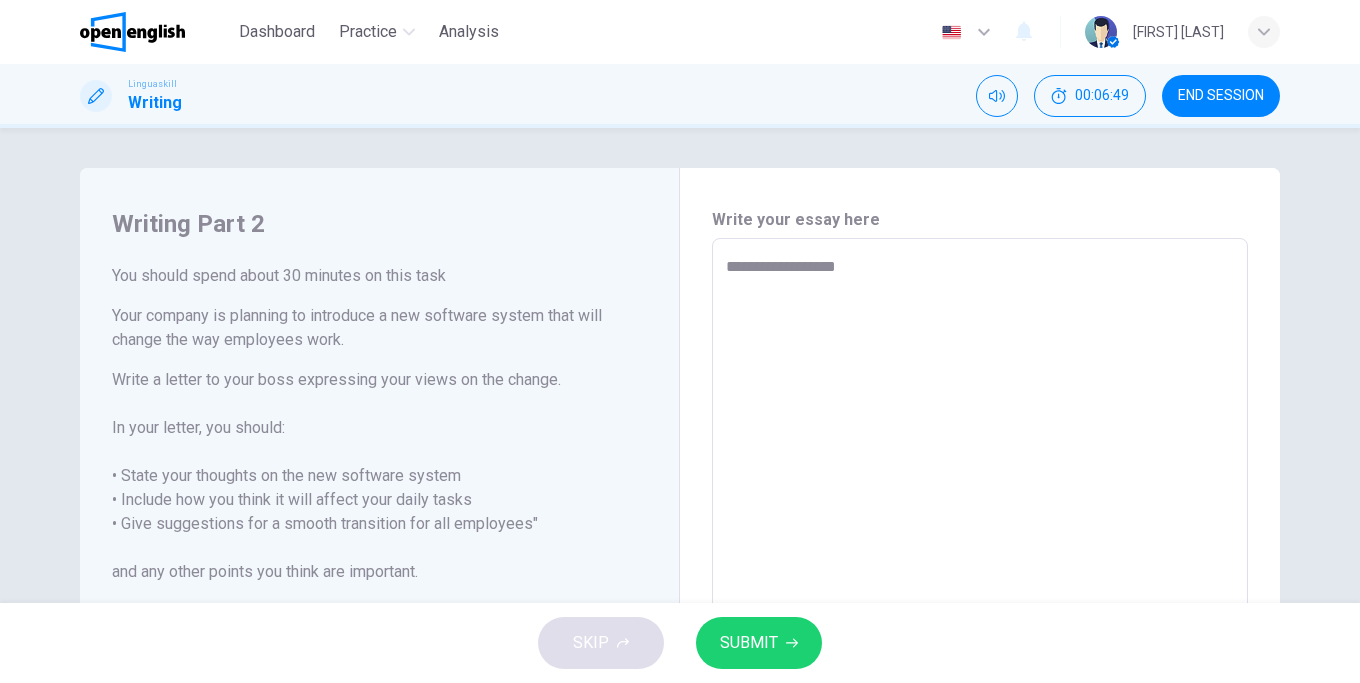 type on "*" 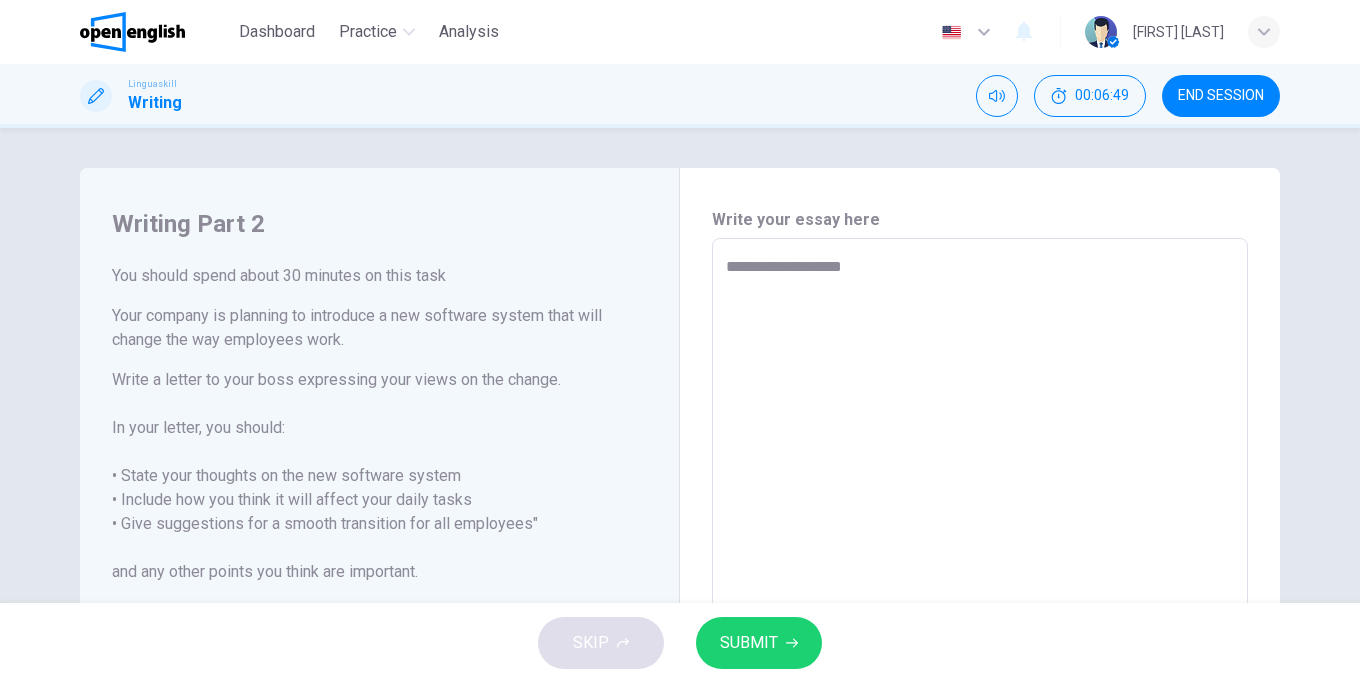 type on "*" 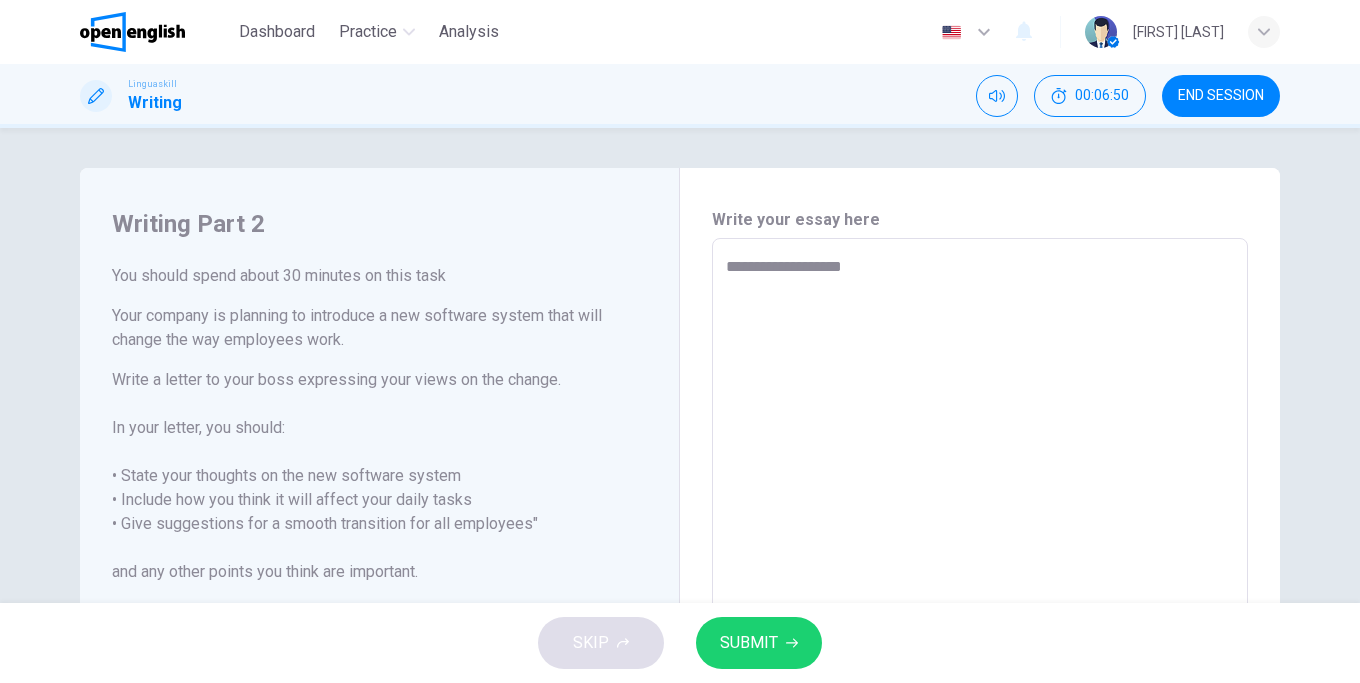 type on "**********" 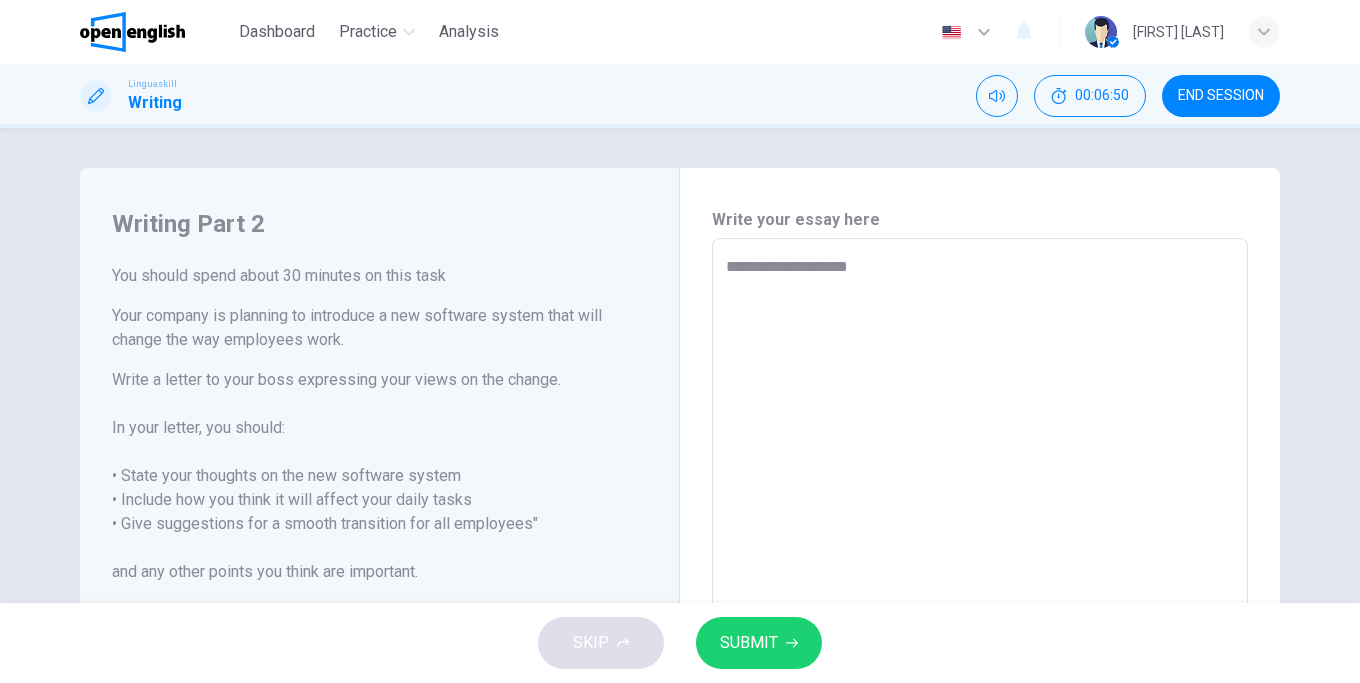 type on "**********" 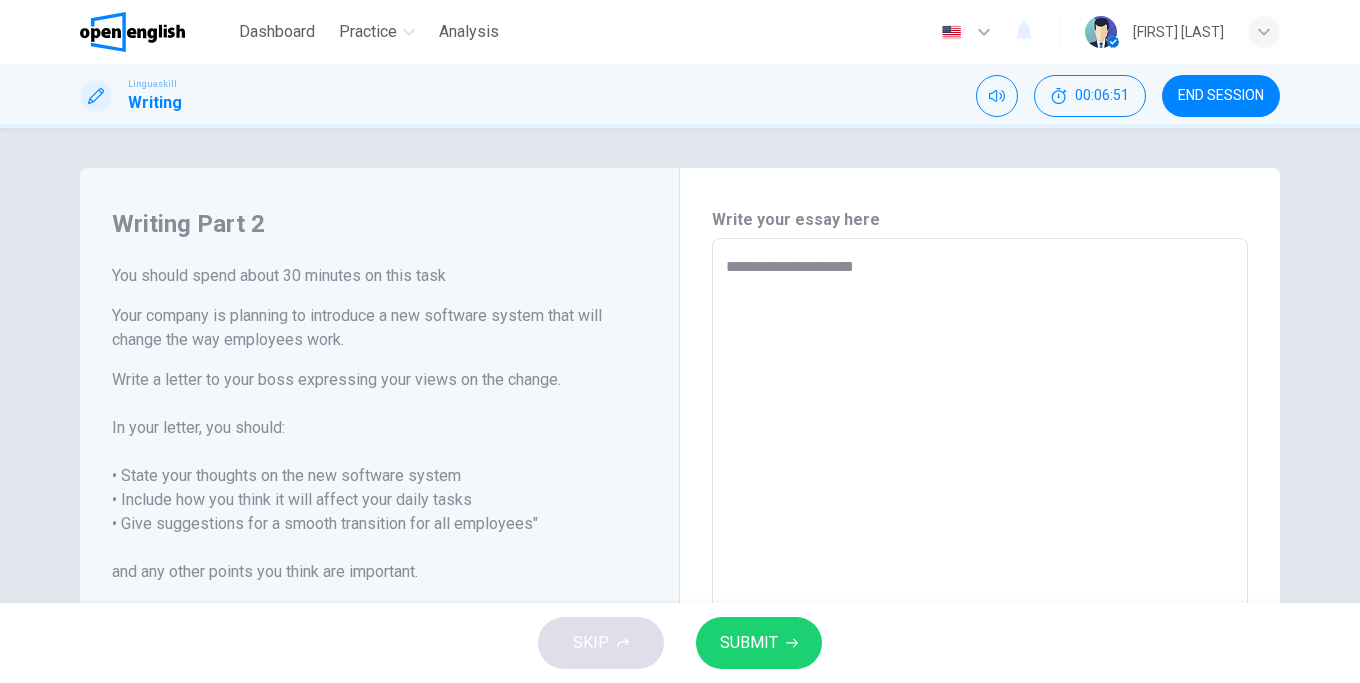 type on "*" 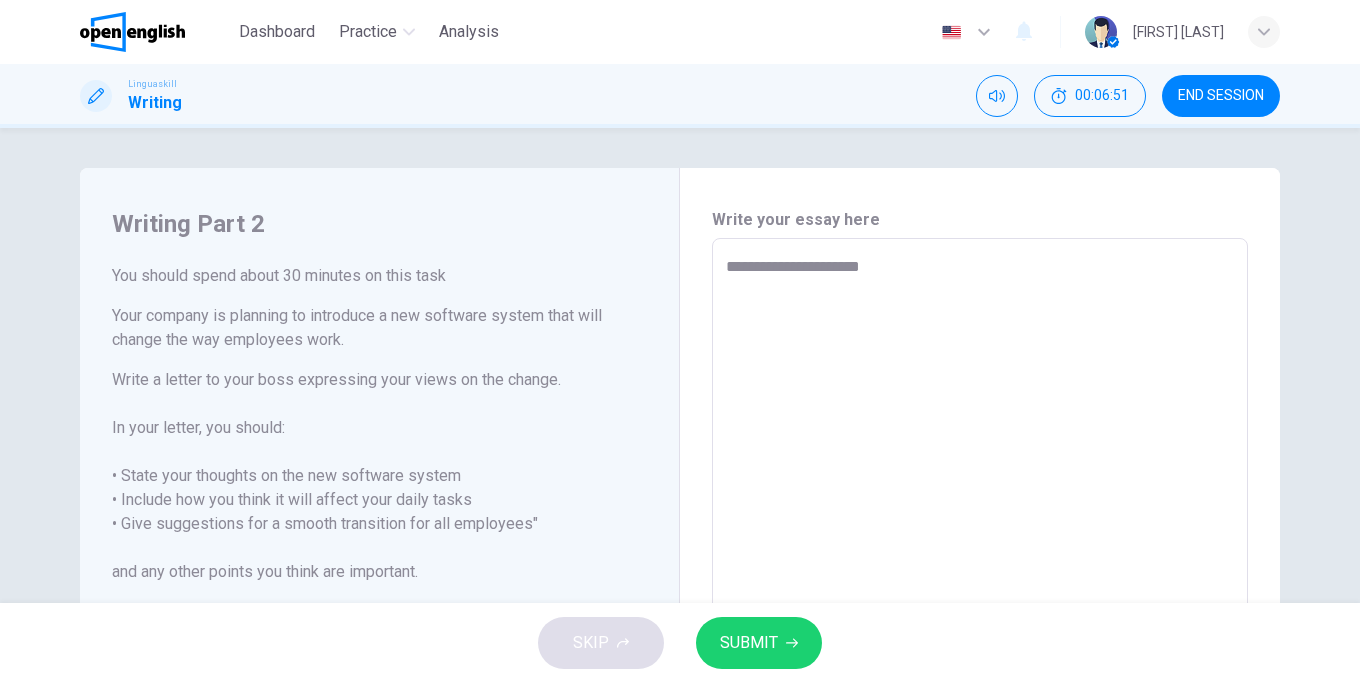 type on "*" 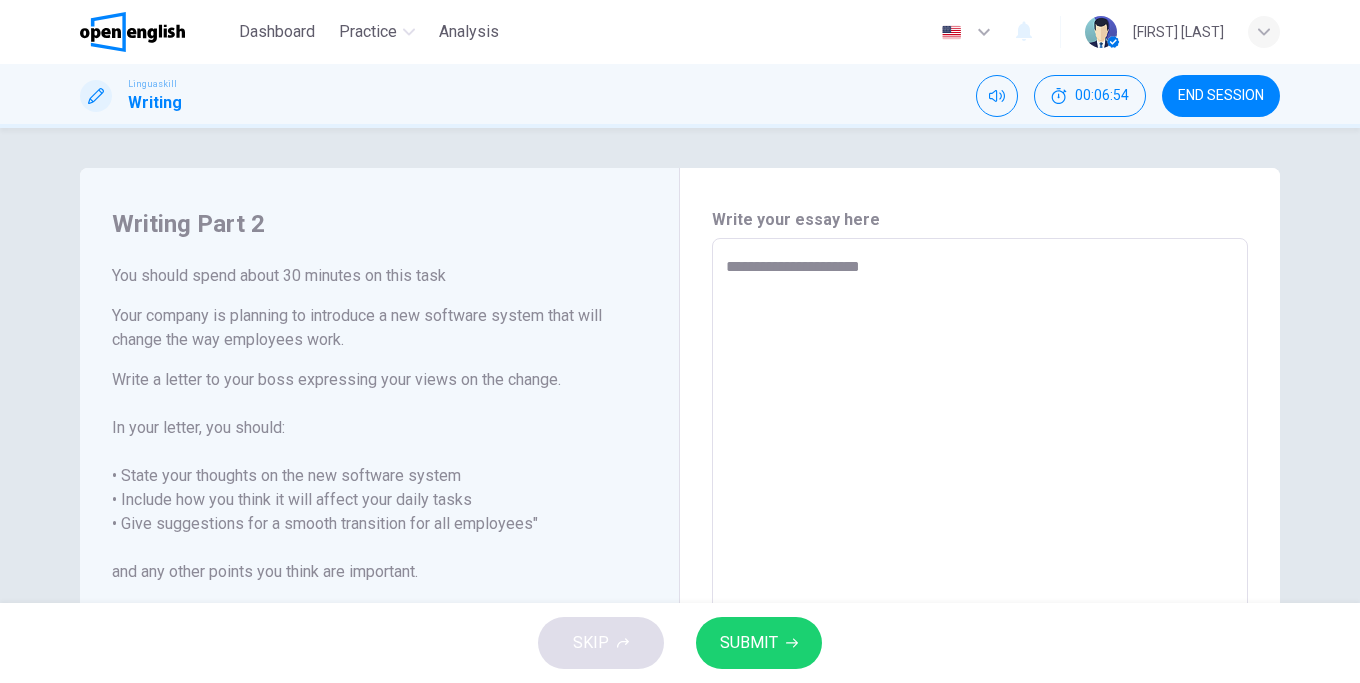 type on "**********" 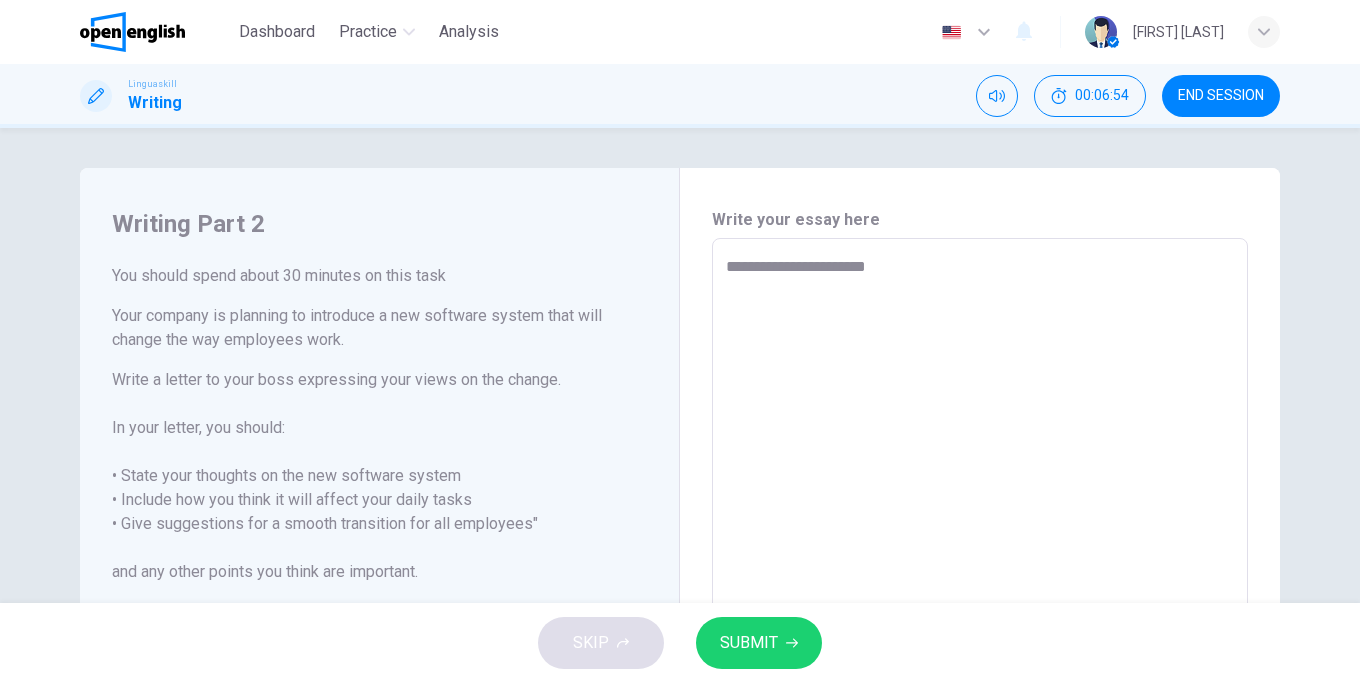 type on "**********" 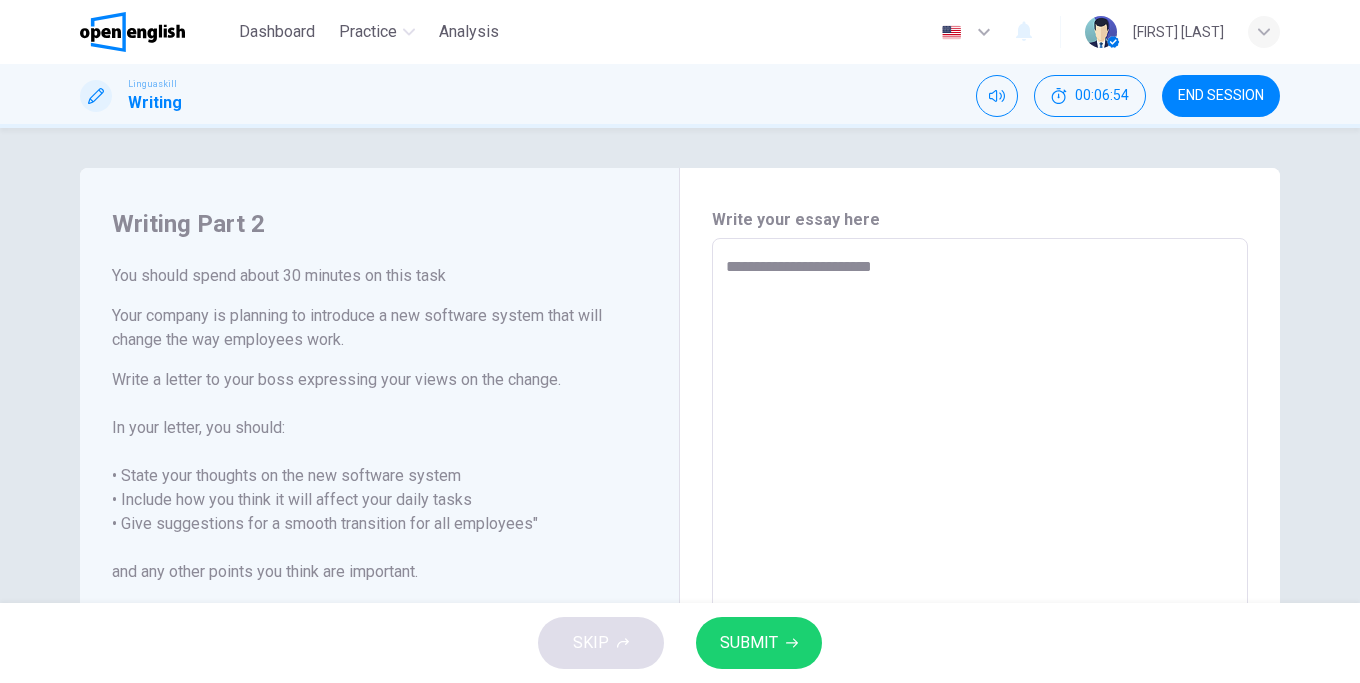 type on "*" 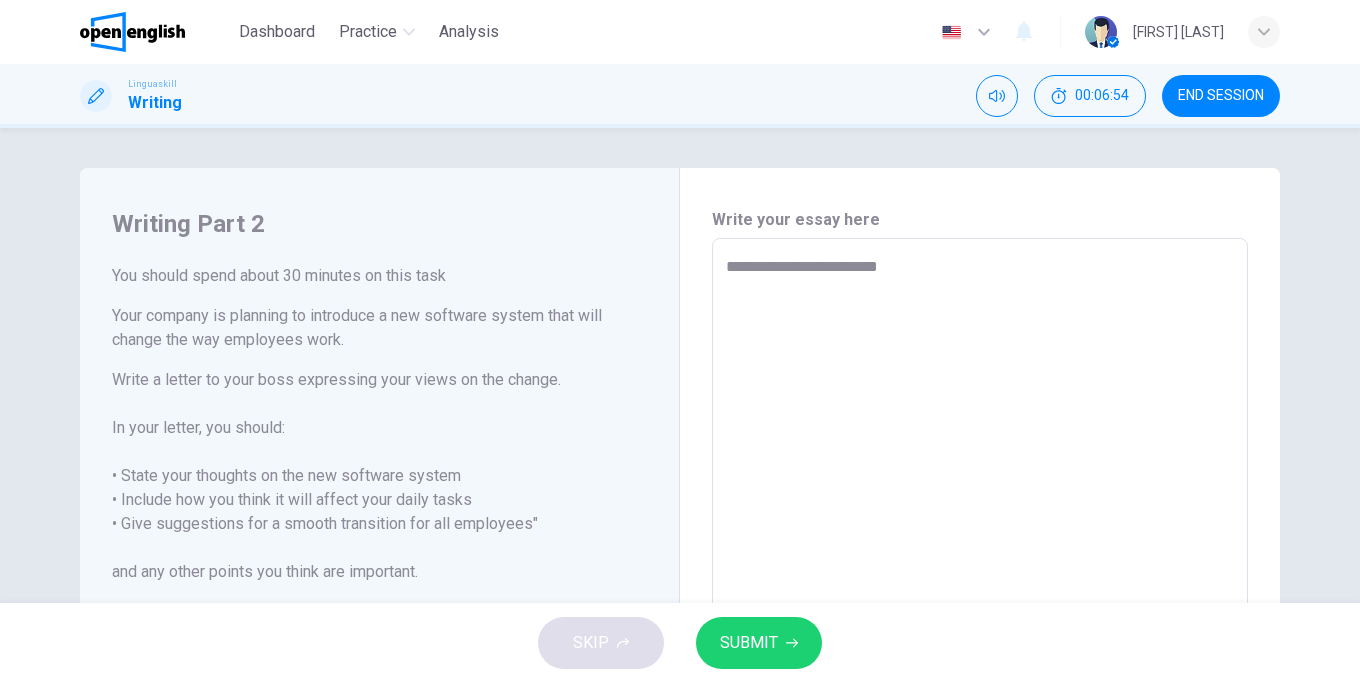 type on "*" 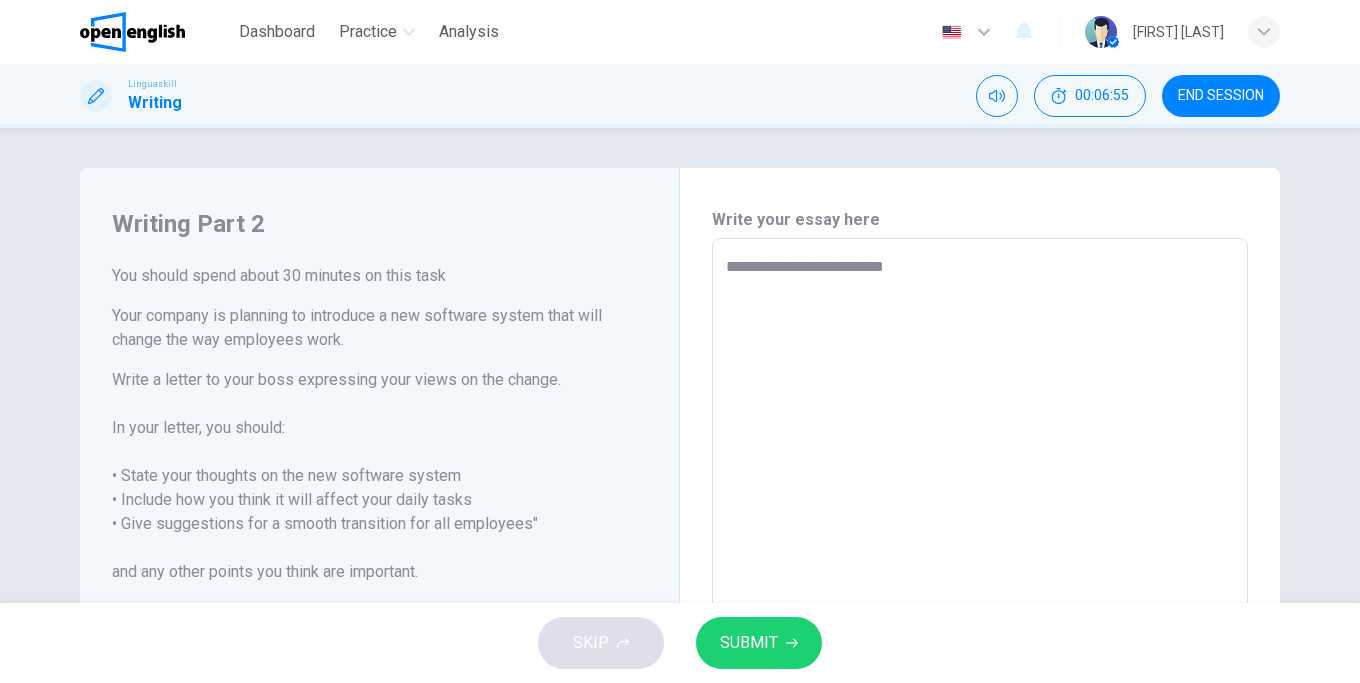 type on "**********" 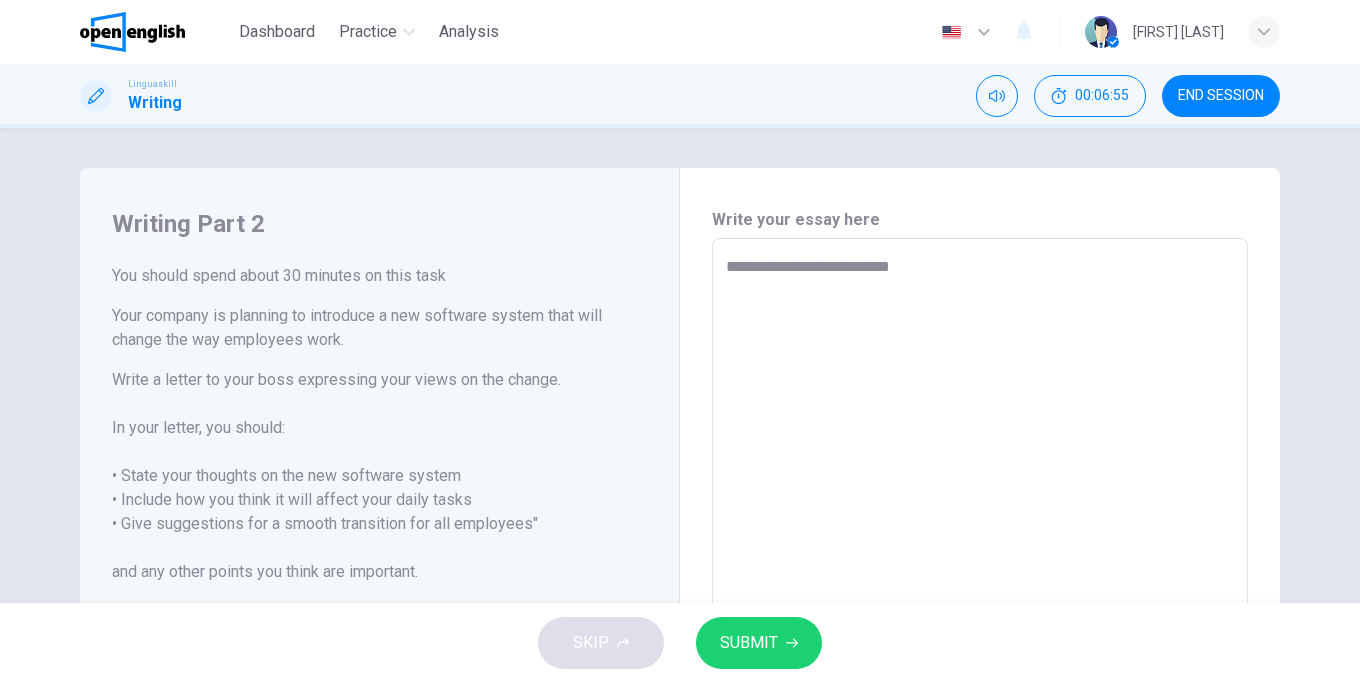 type on "**********" 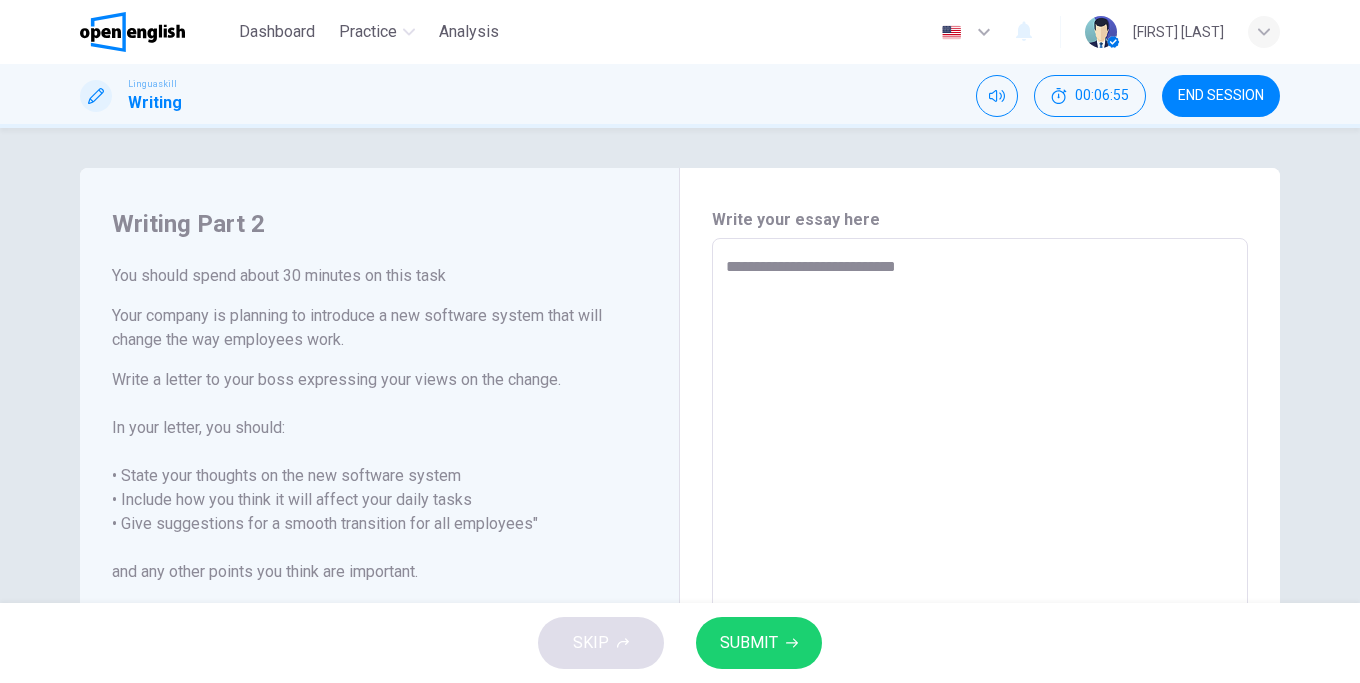 type on "*" 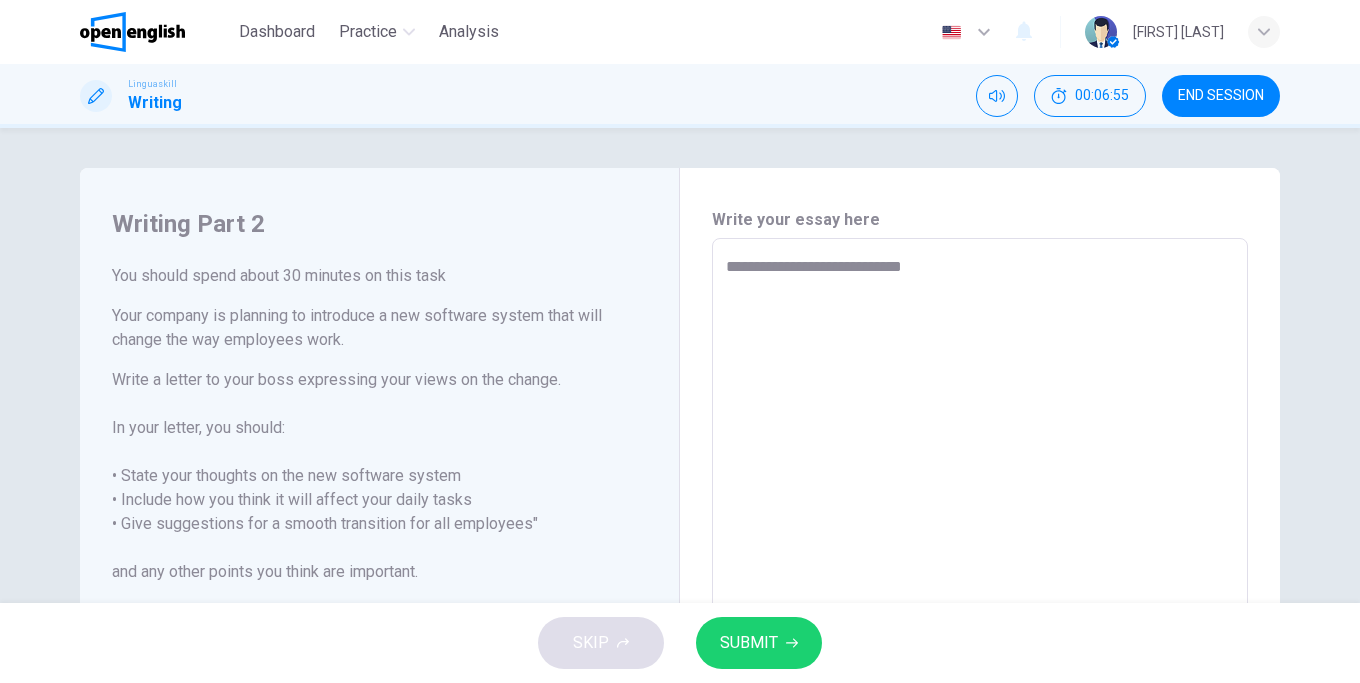 type on "*" 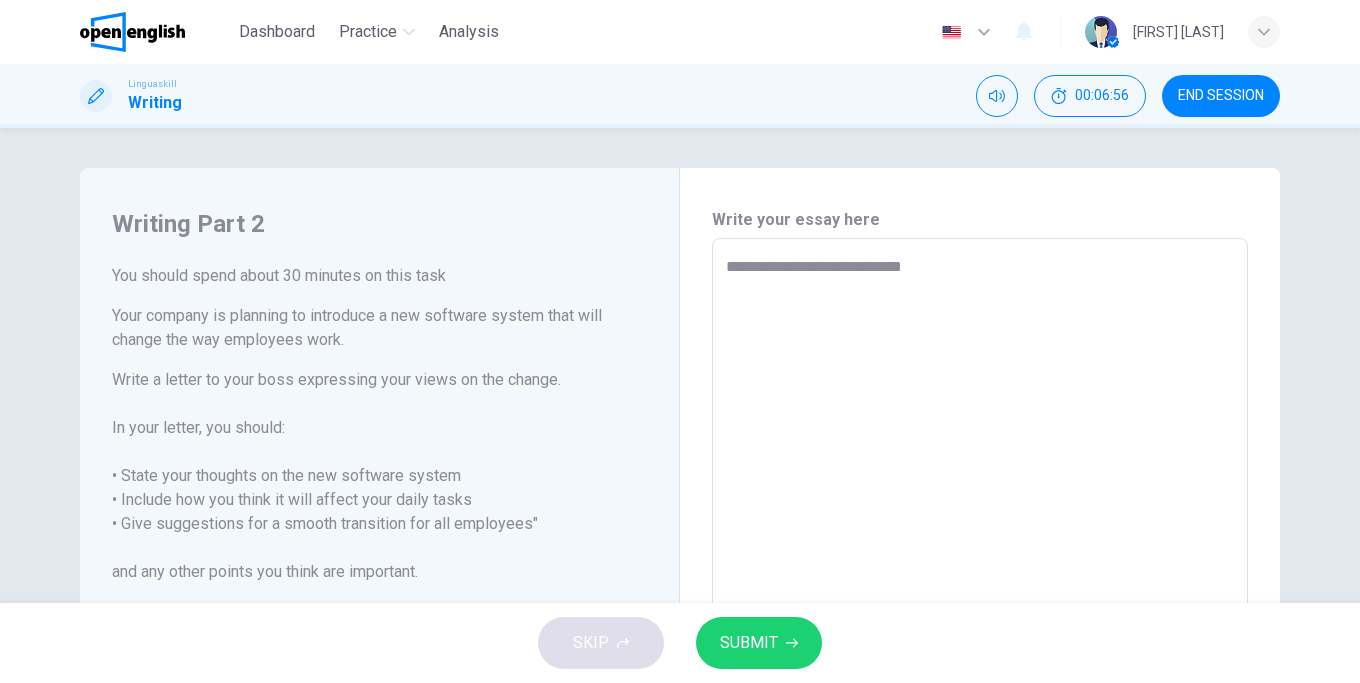 type on "**********" 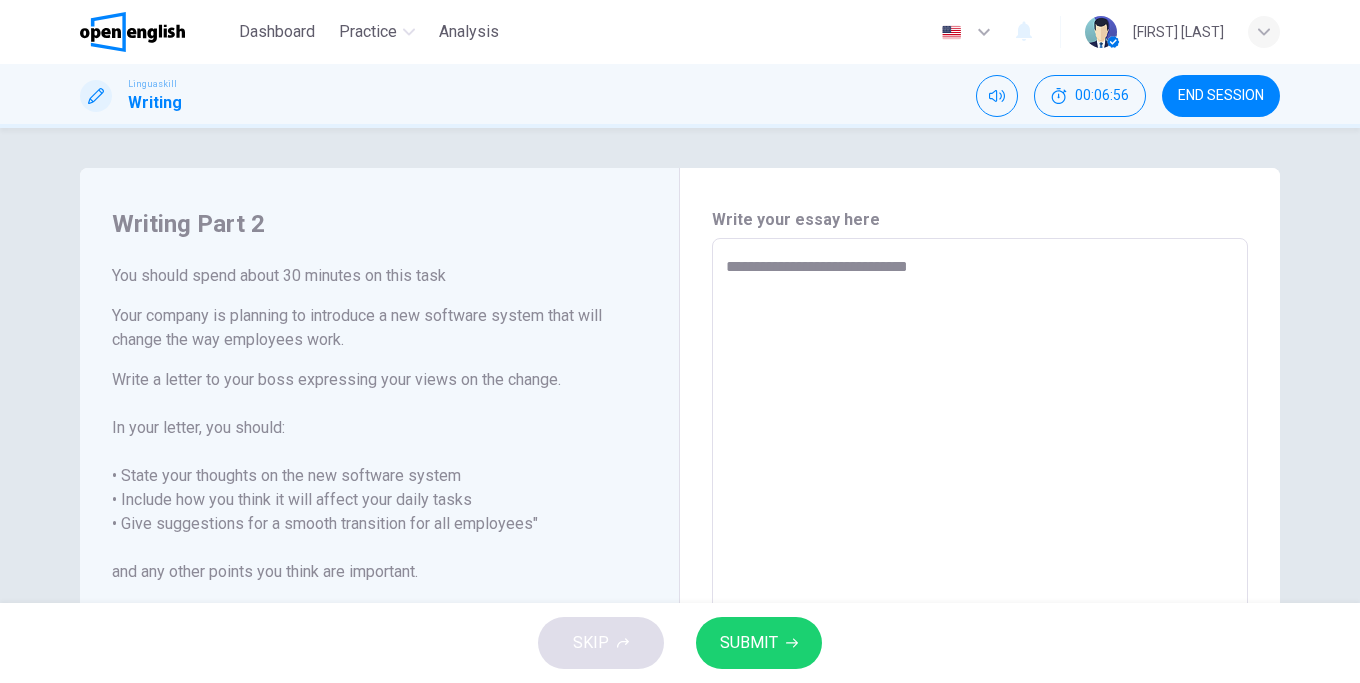 type on "**********" 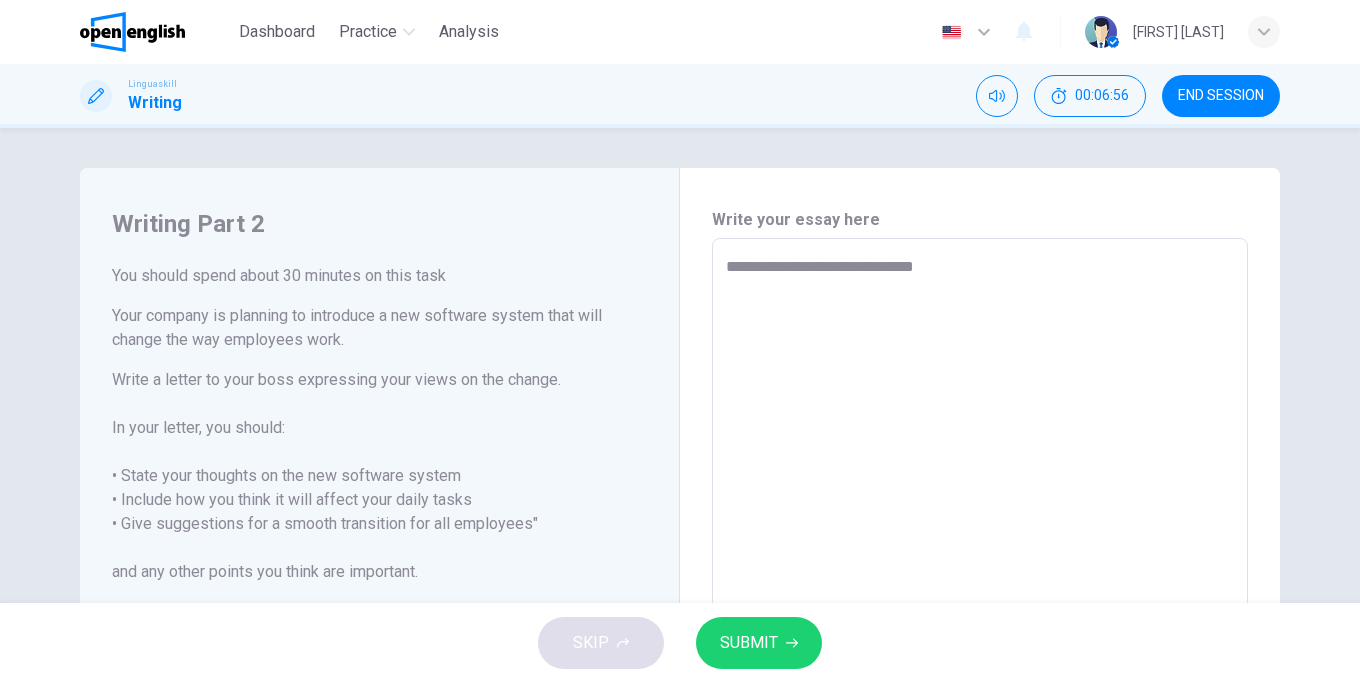 type on "*" 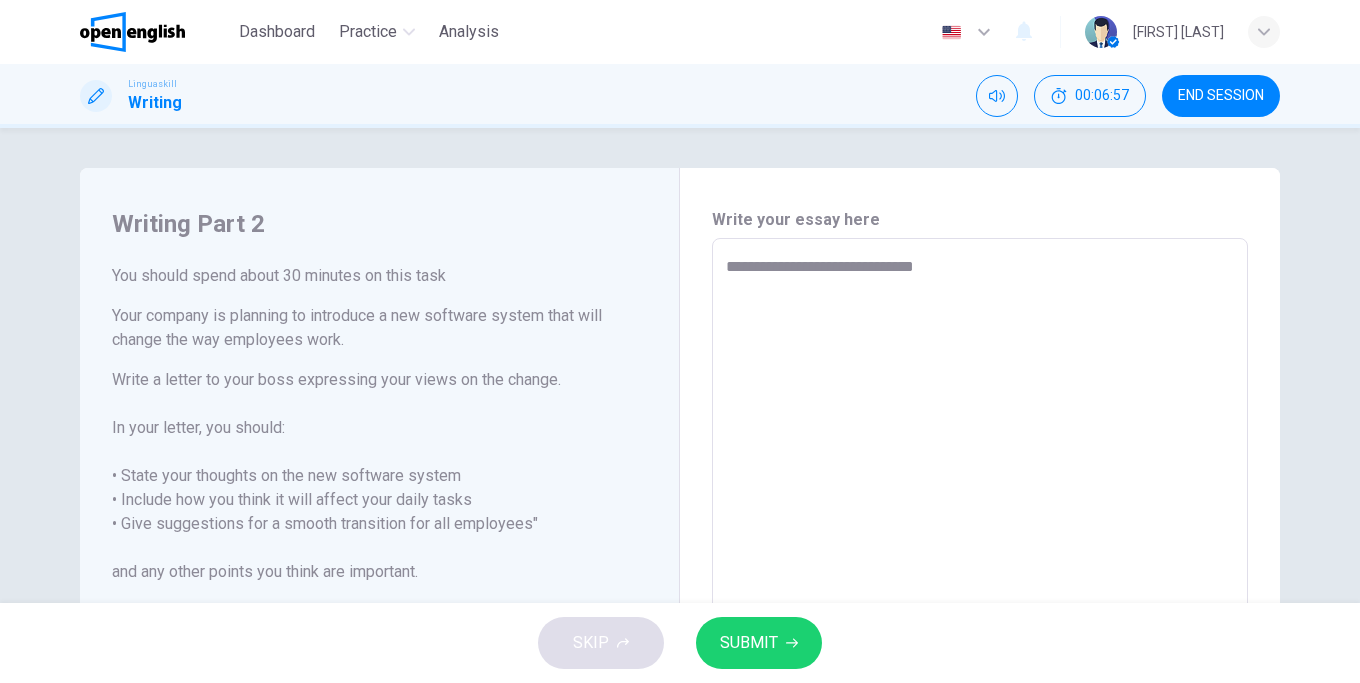 type on "**********" 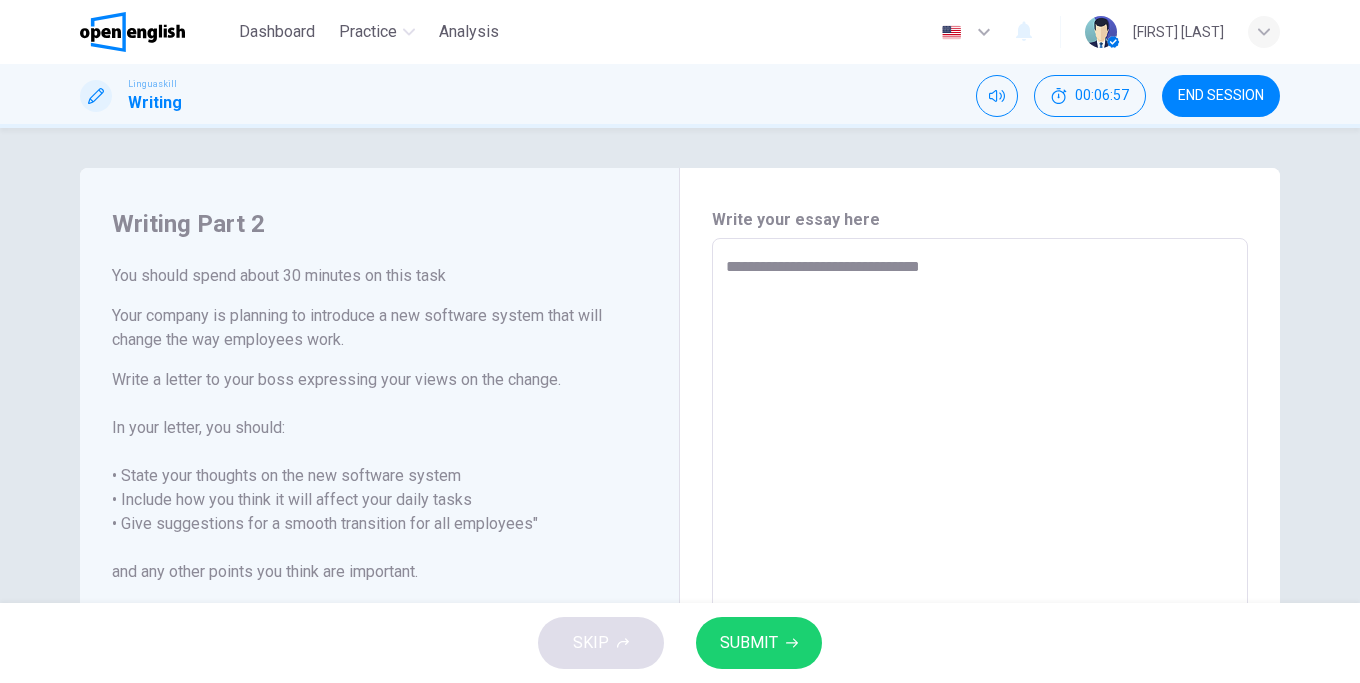 type on "*" 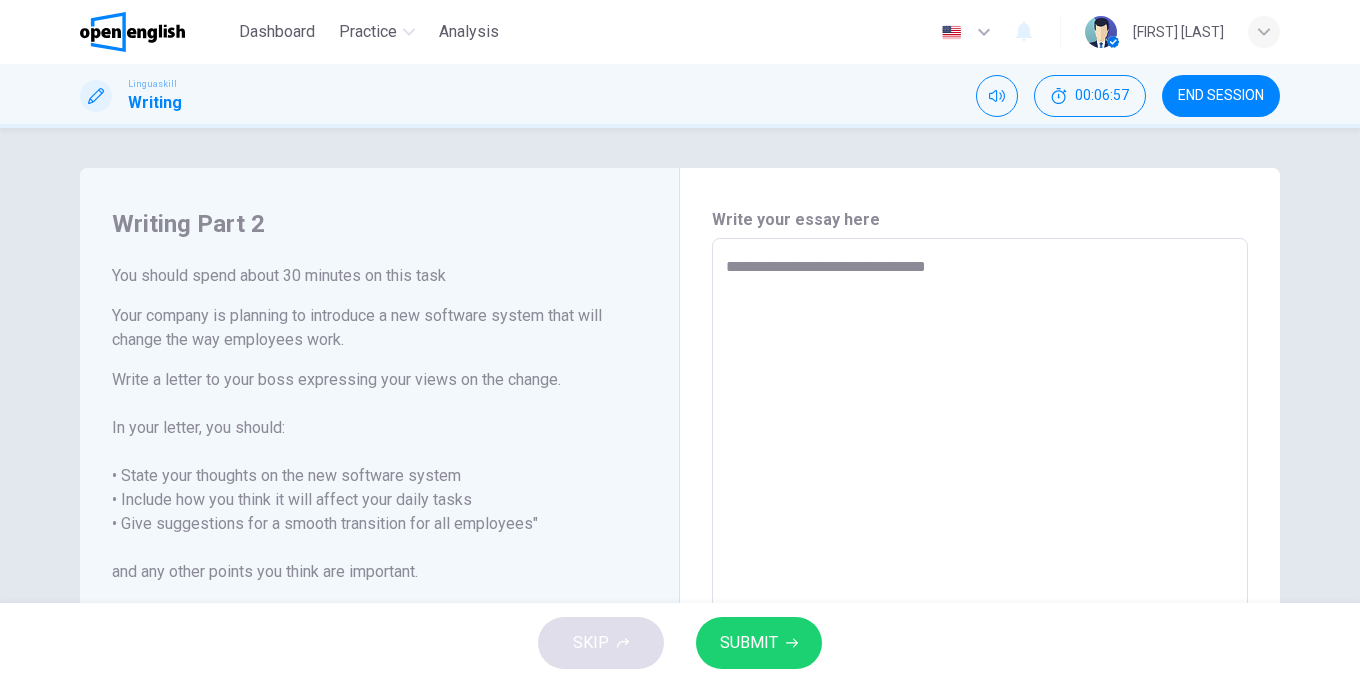 type on "*" 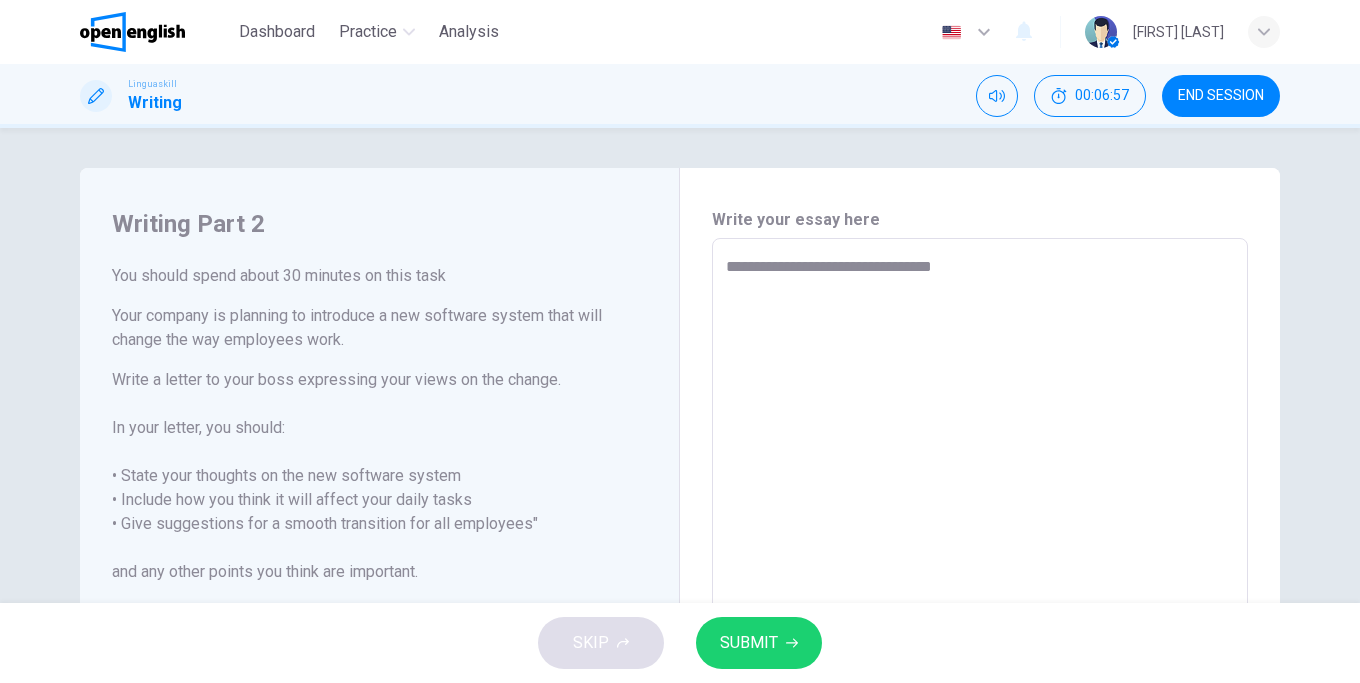 type on "*" 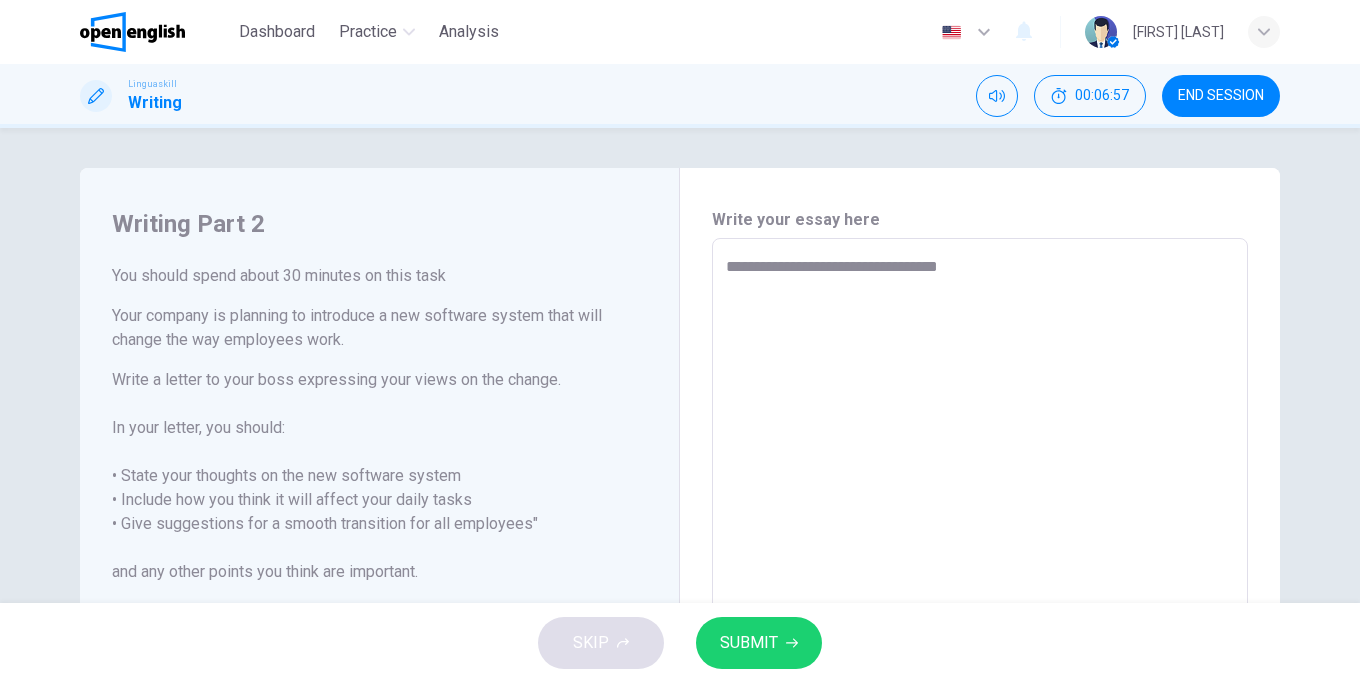 type on "*" 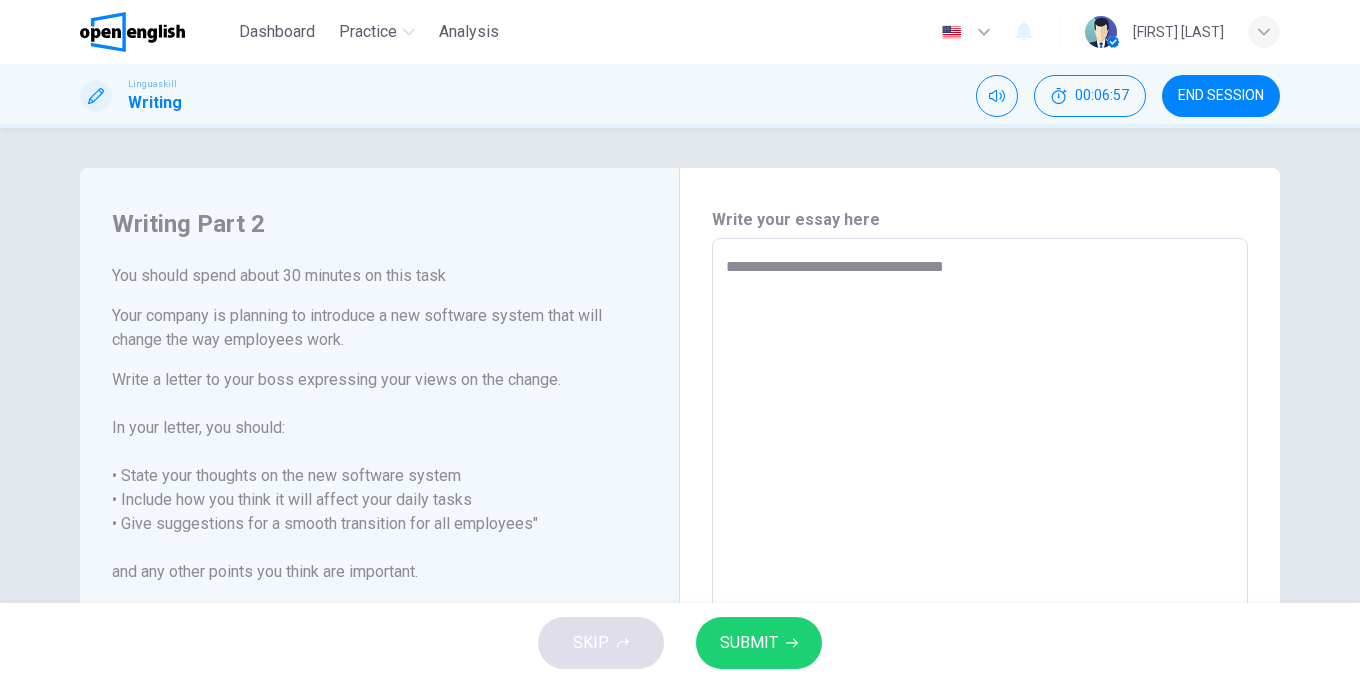 type on "*" 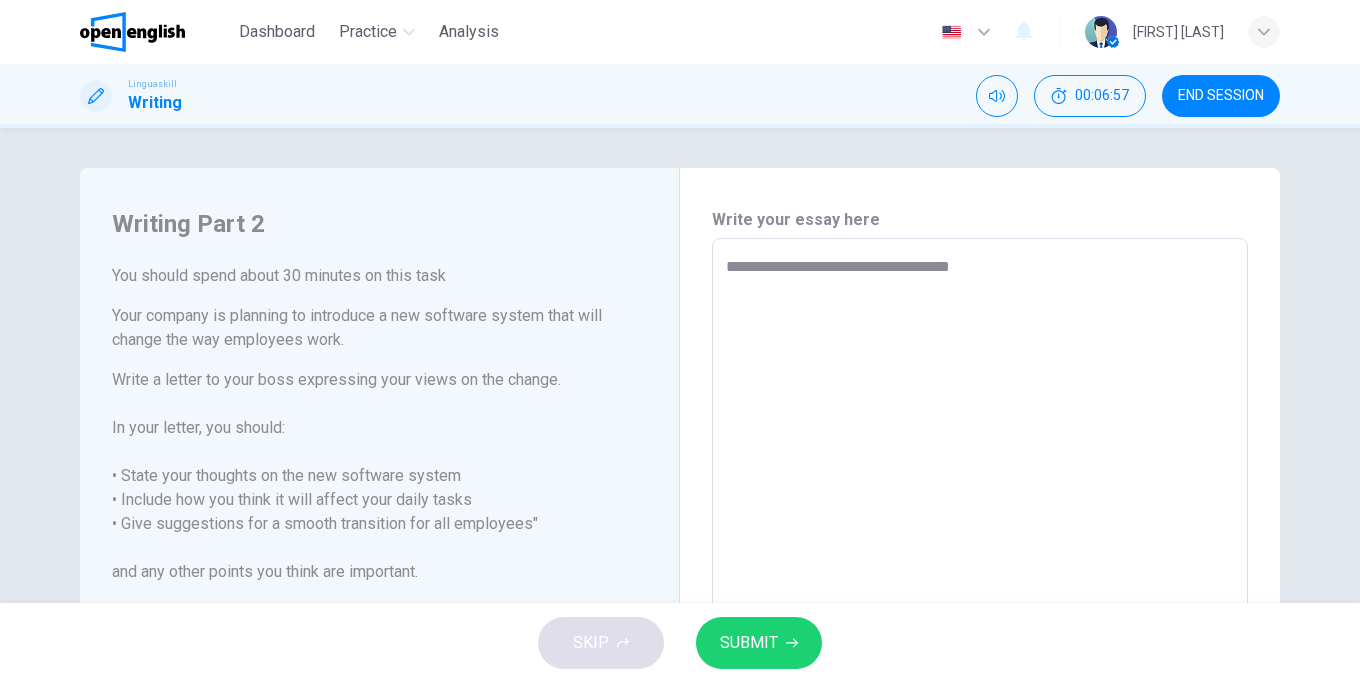 type on "**********" 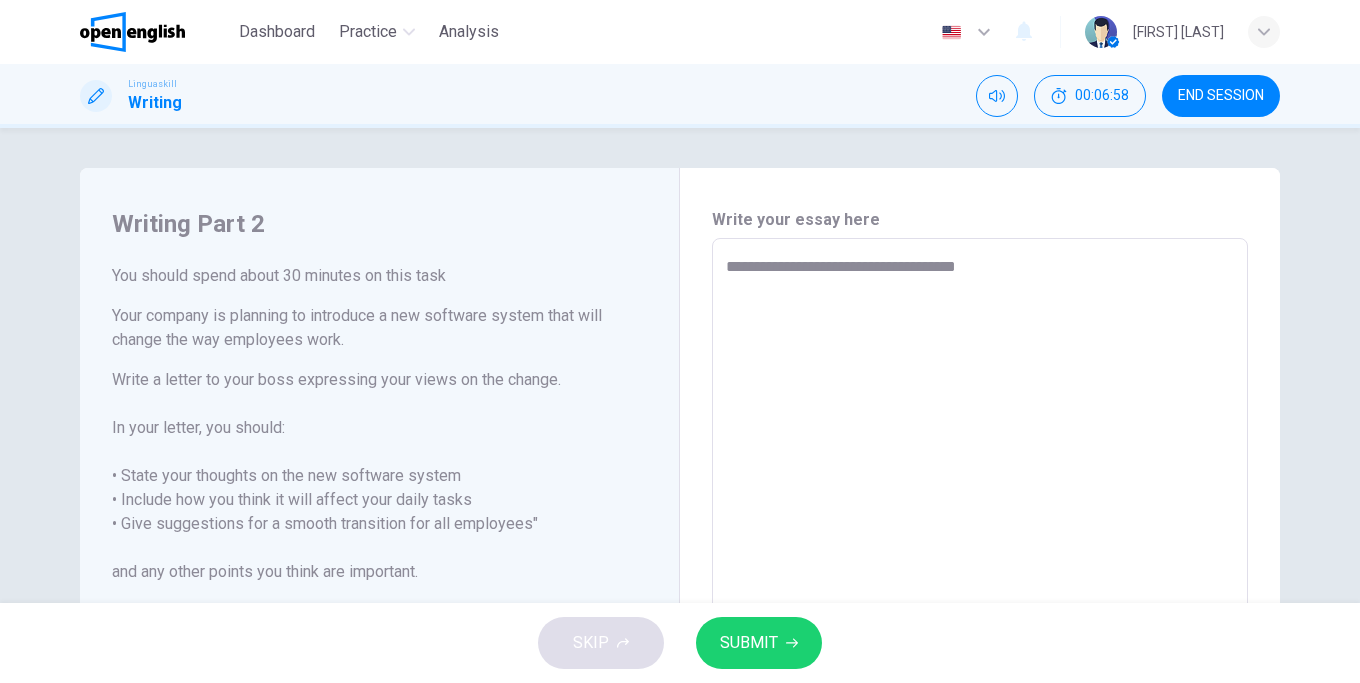type on "**********" 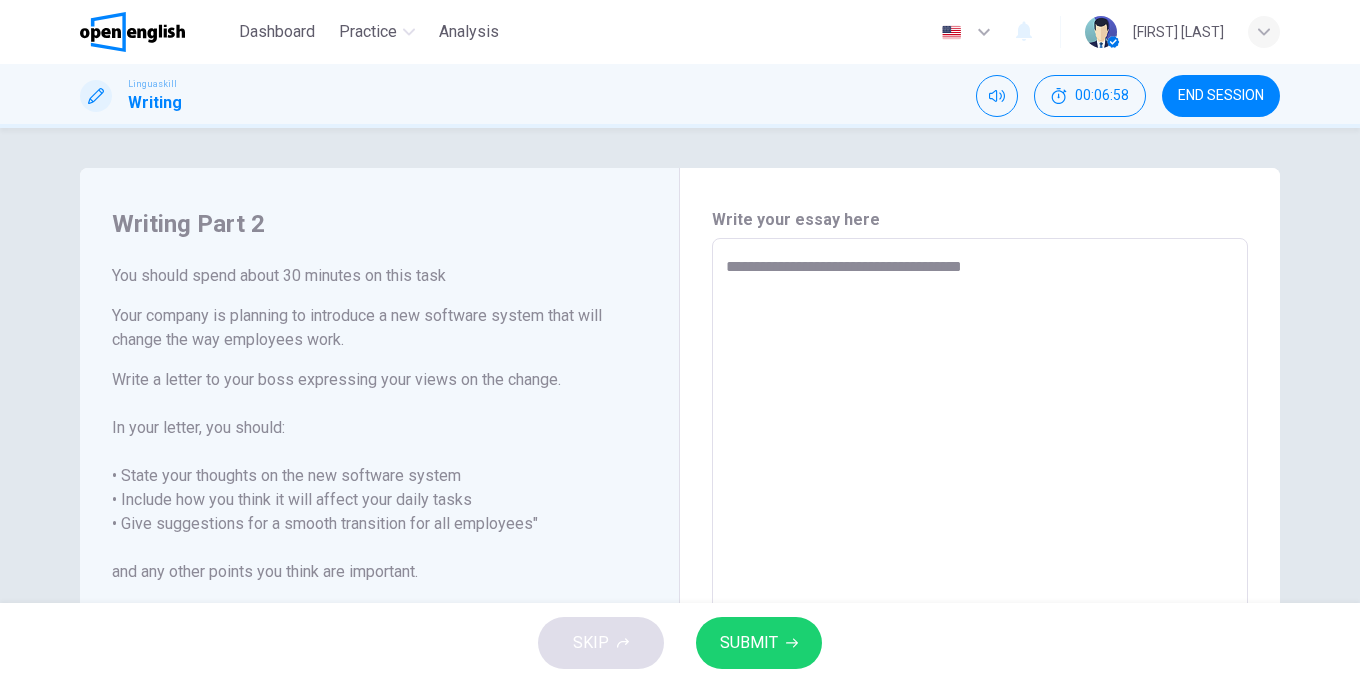 type on "*" 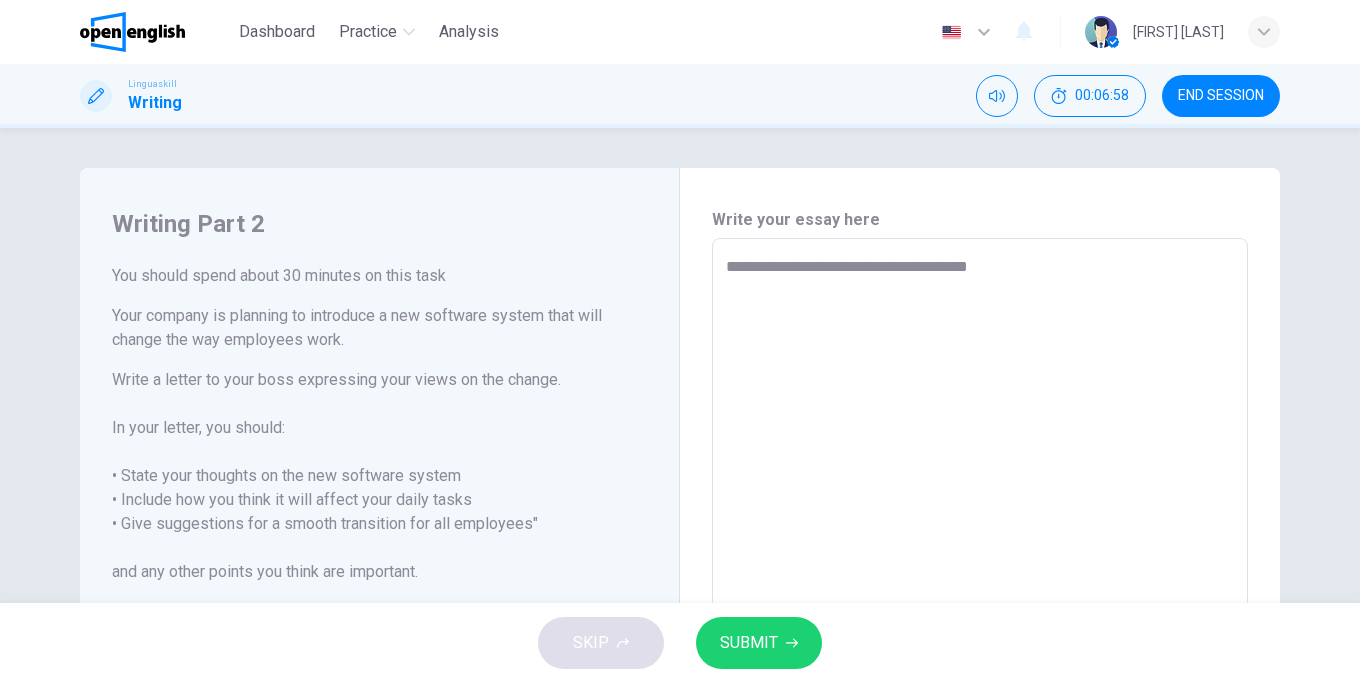 type on "*" 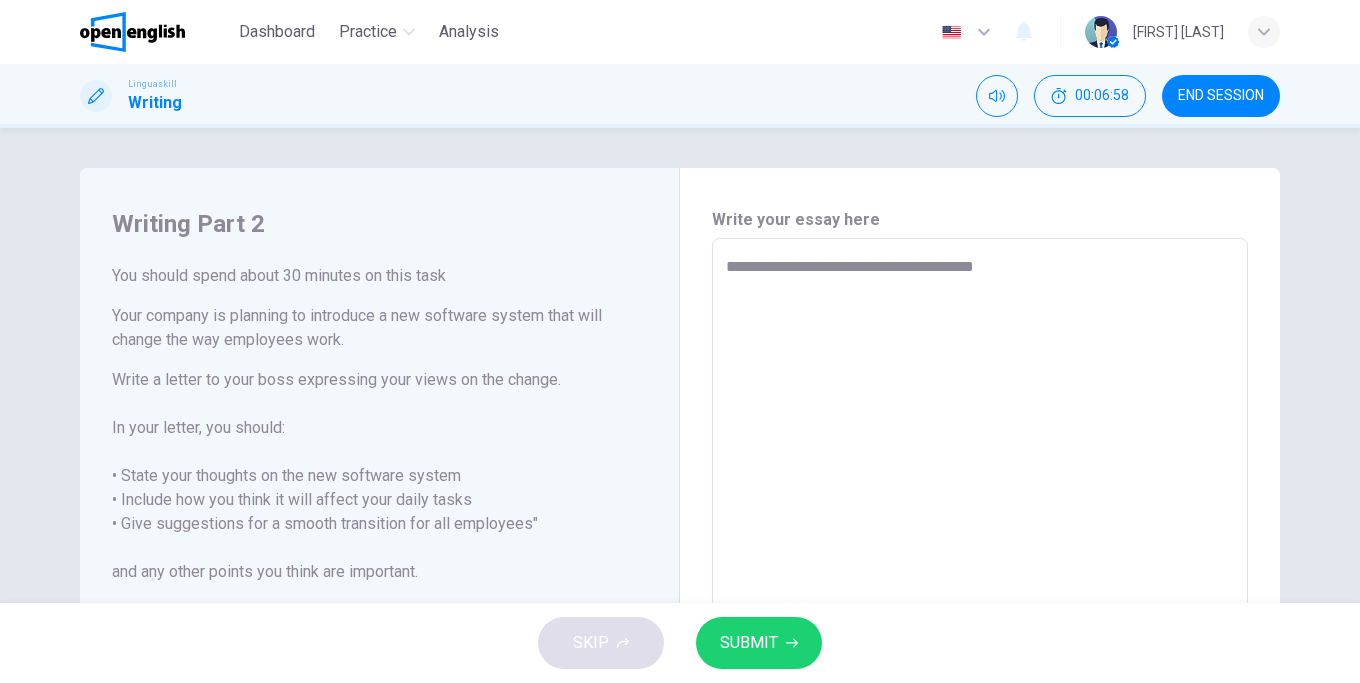 type on "*" 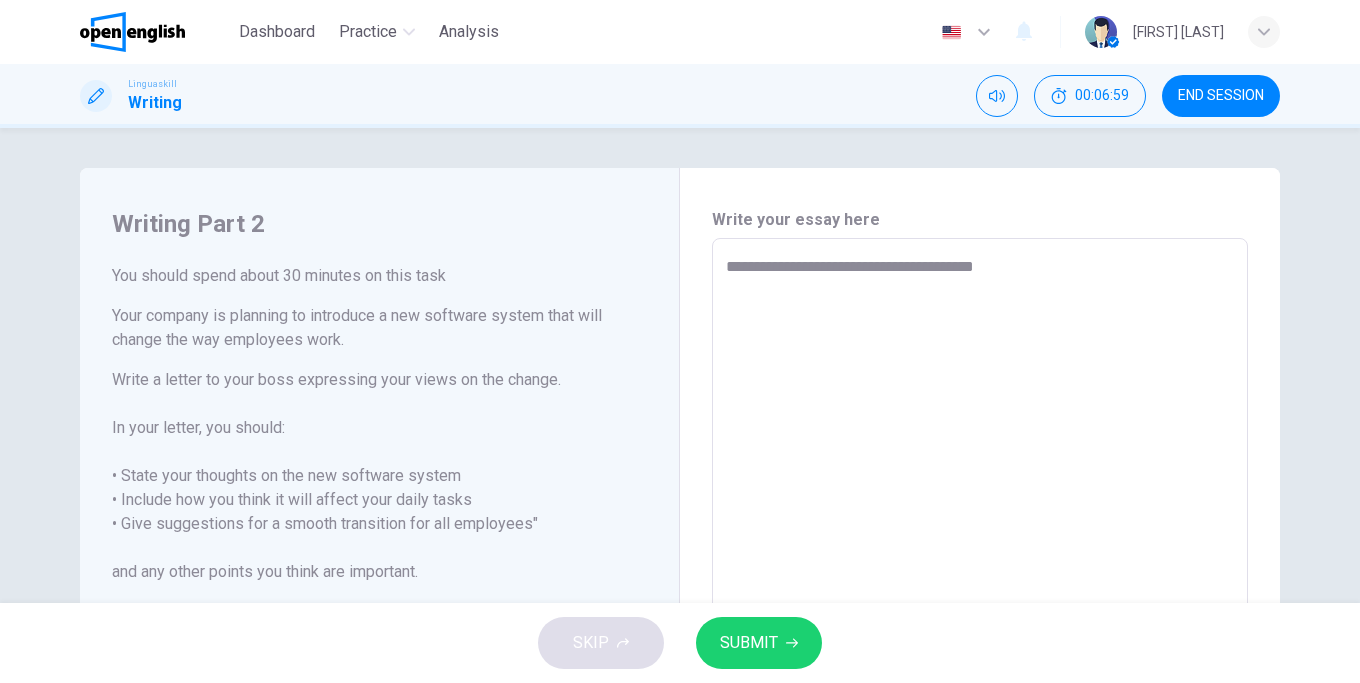 type on "**********" 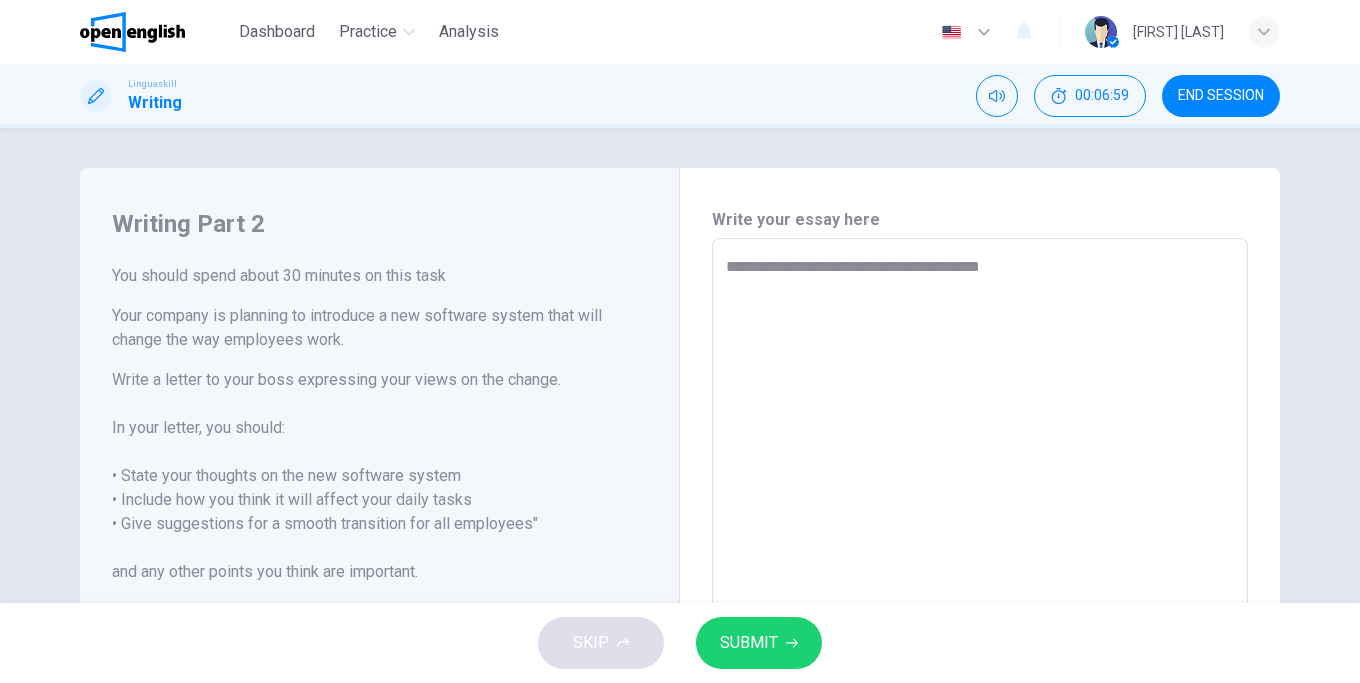 type on "*" 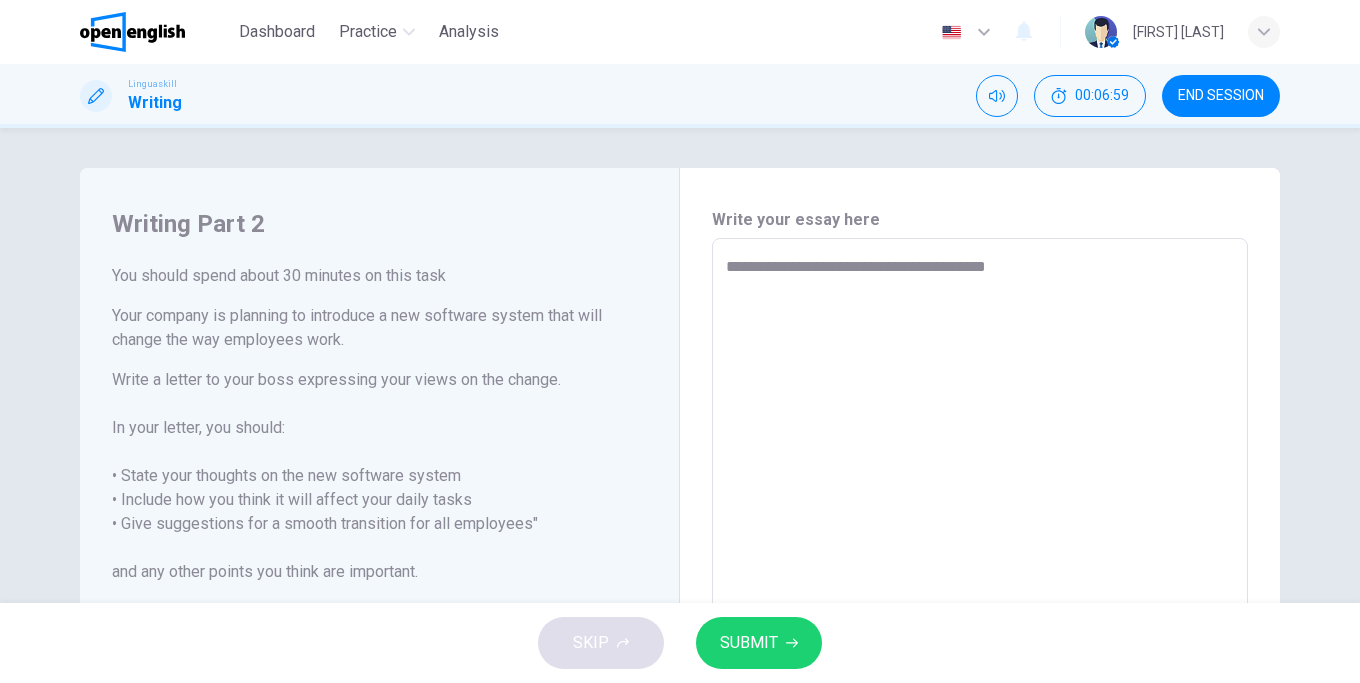 type on "*" 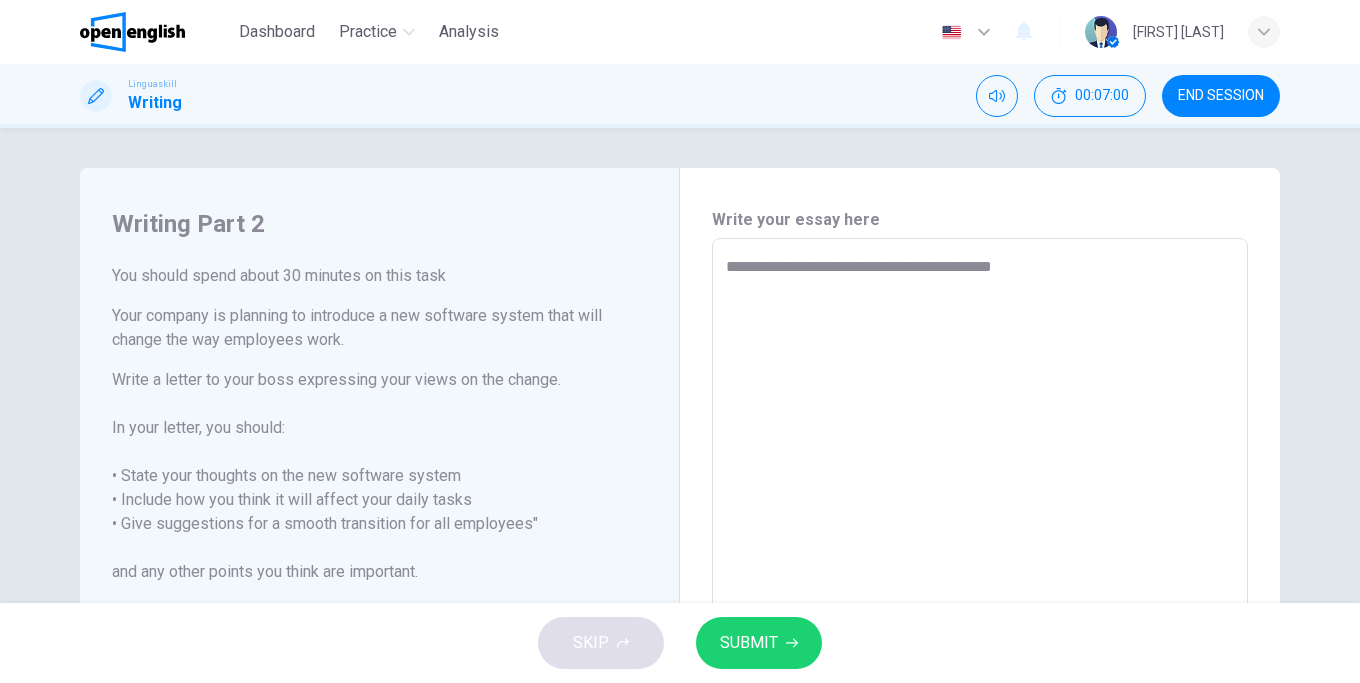 type on "**********" 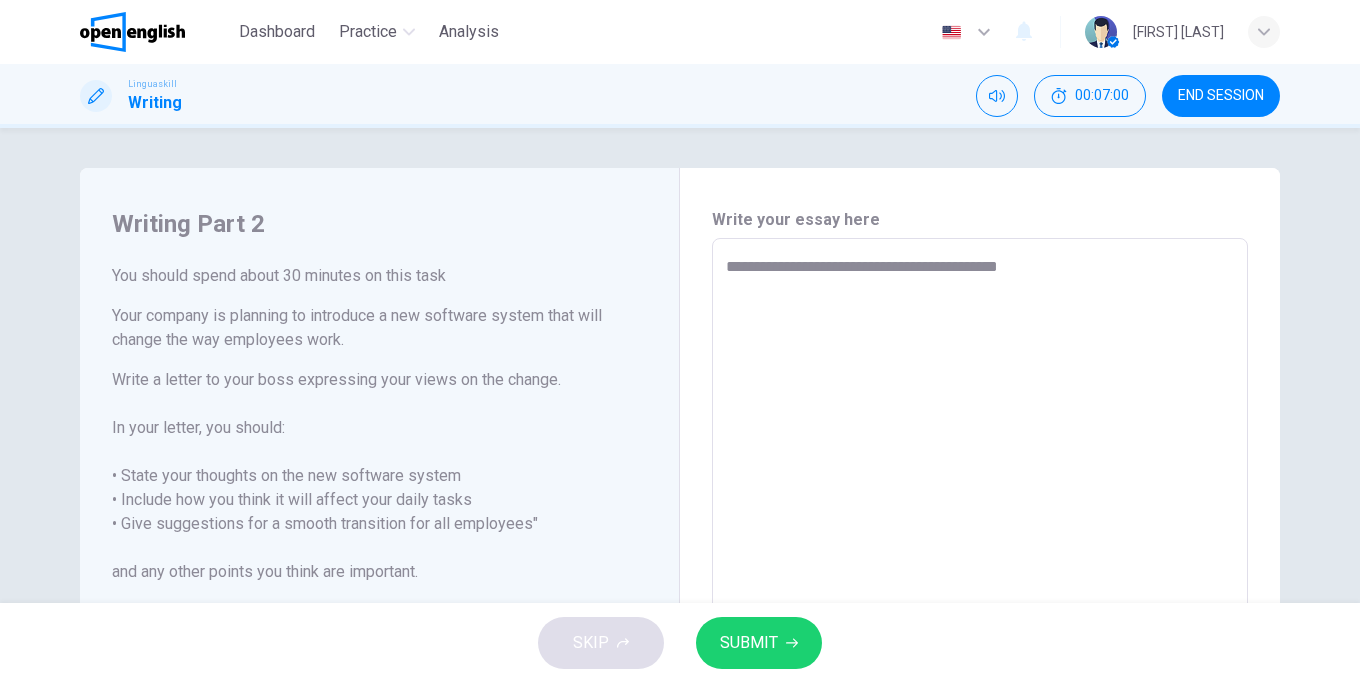 type on "*" 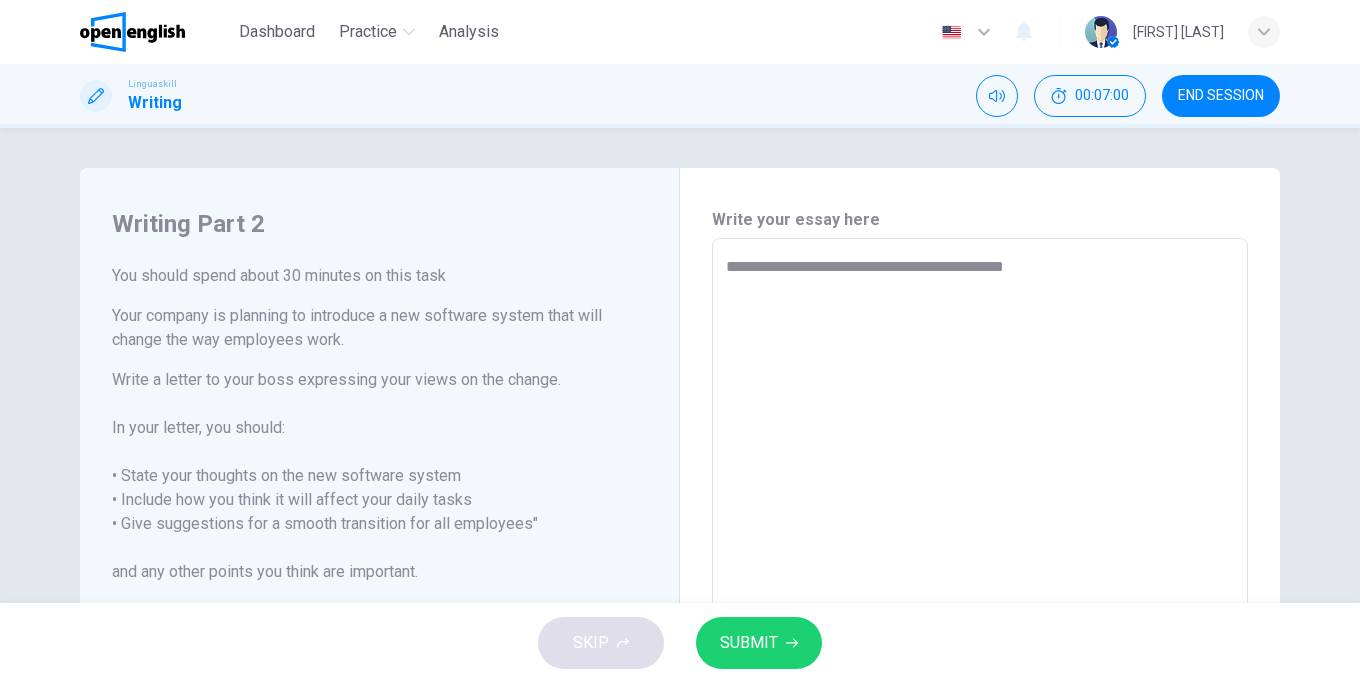 type on "**********" 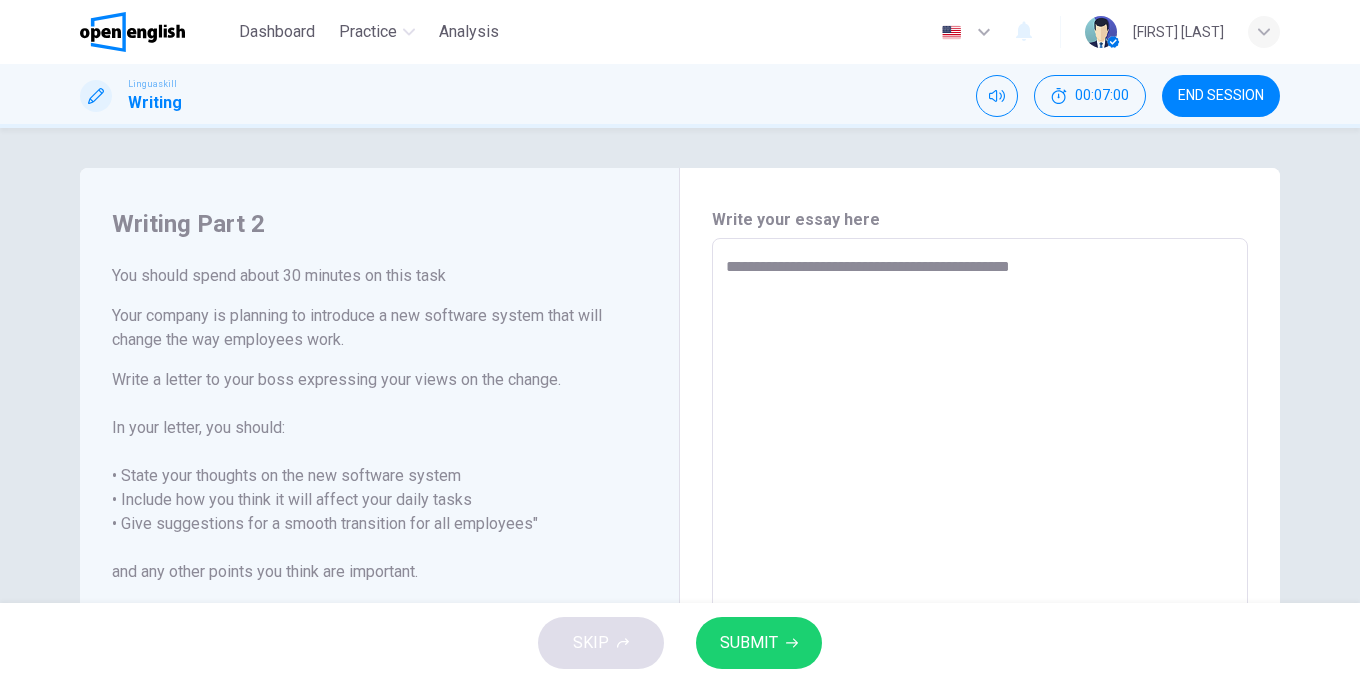 type on "*" 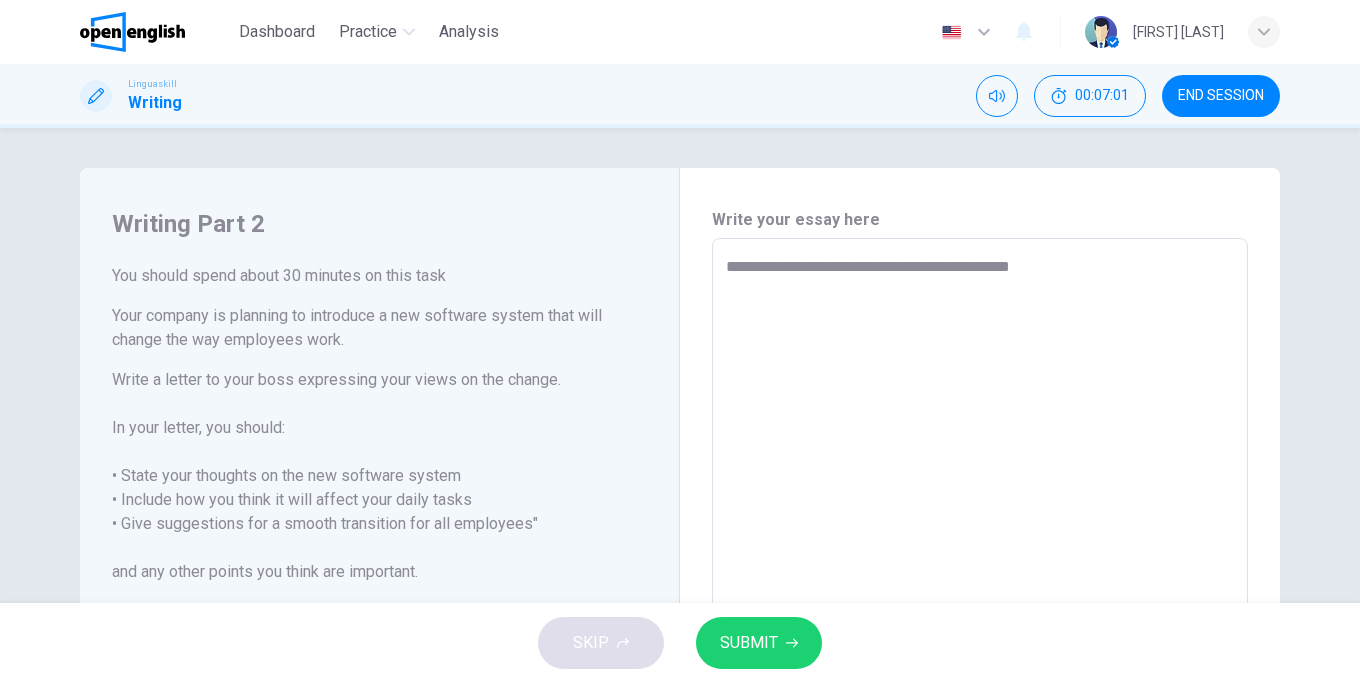 type on "**********" 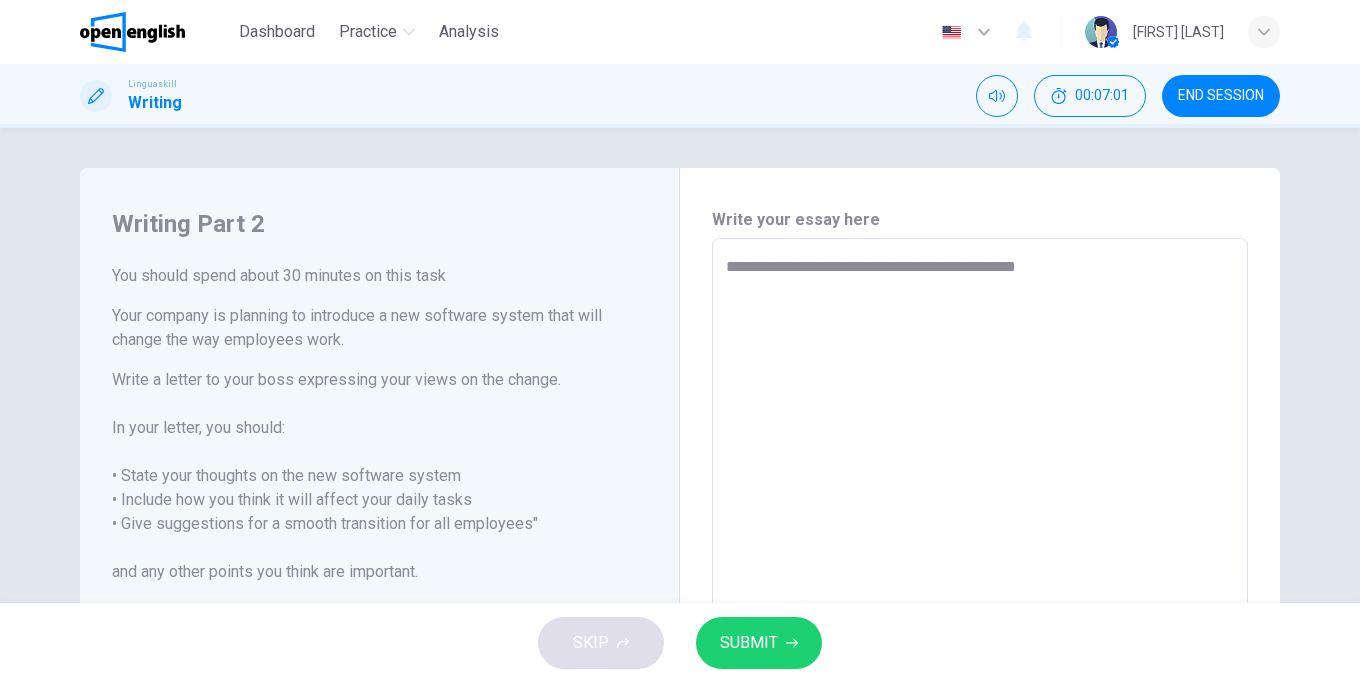 type on "*" 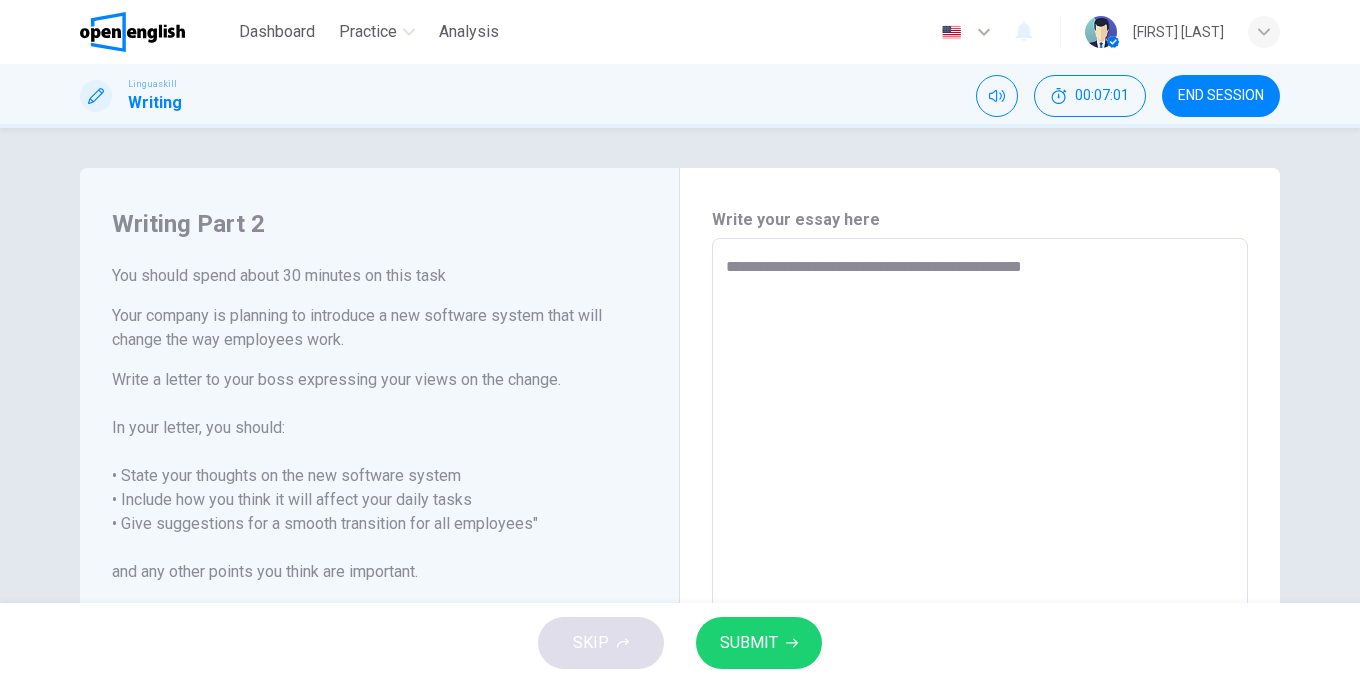 type on "*" 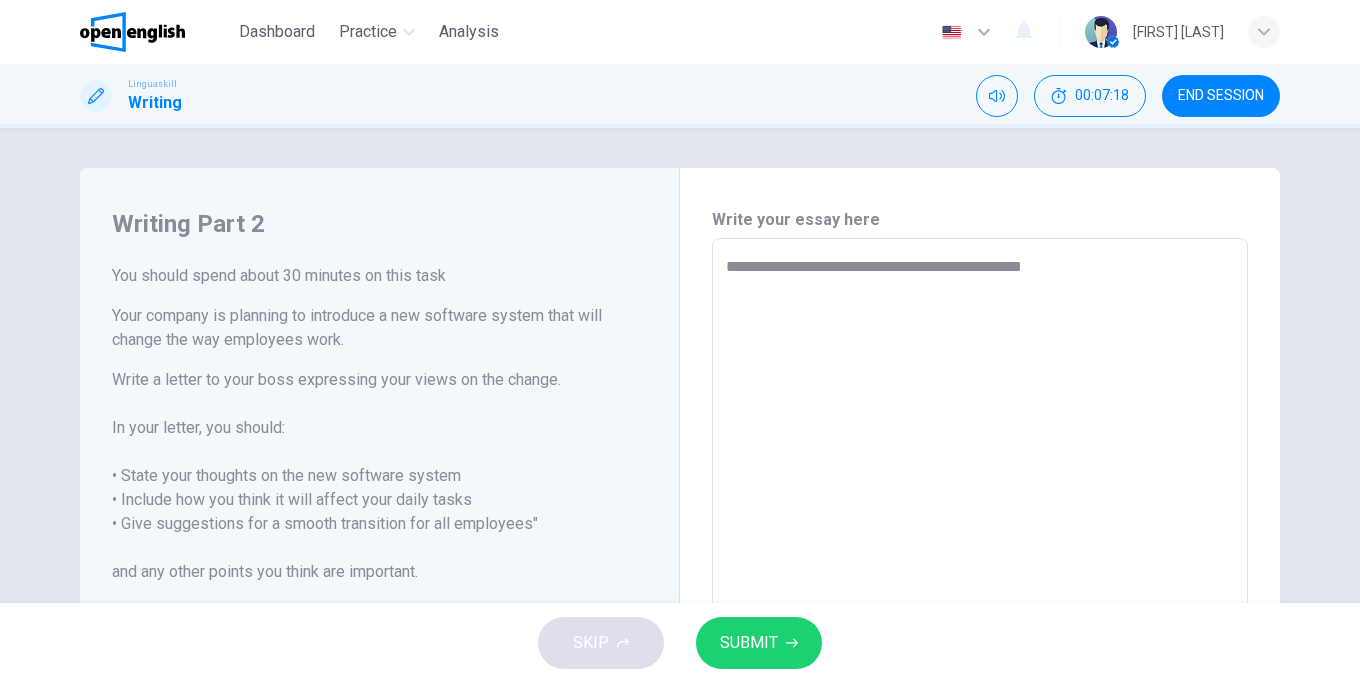 type on "**********" 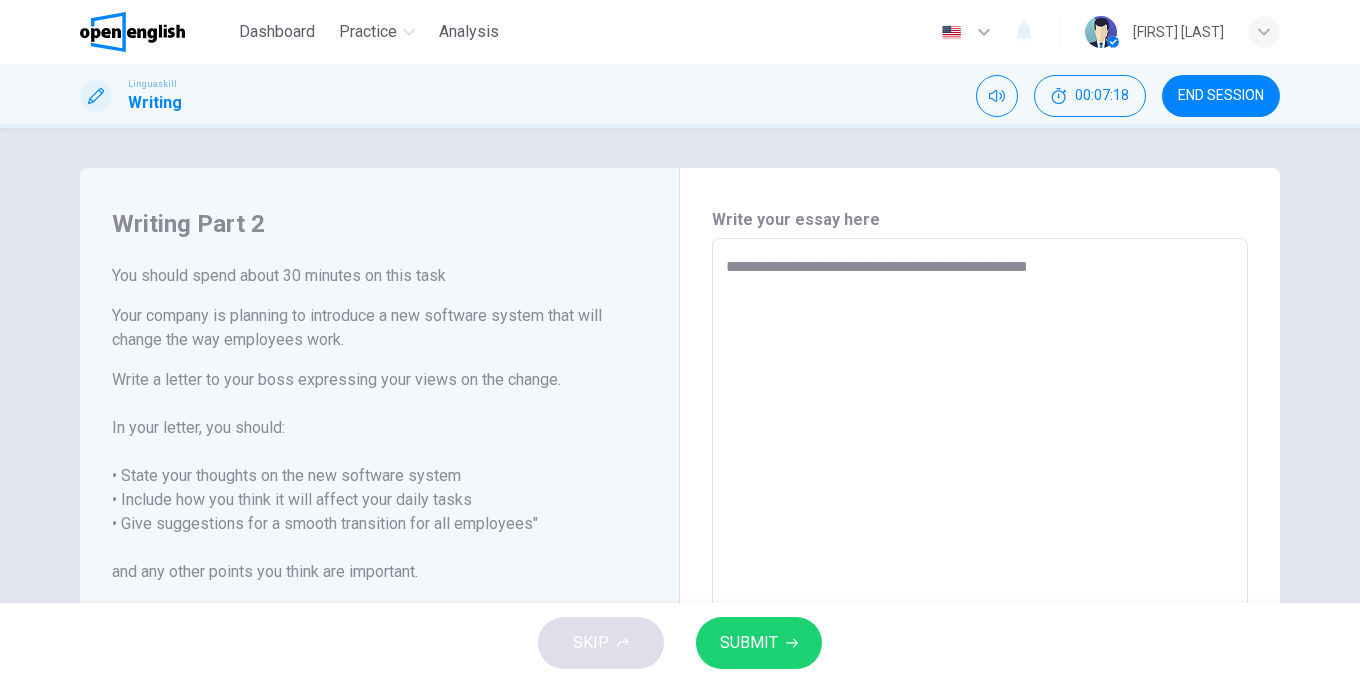 type on "**********" 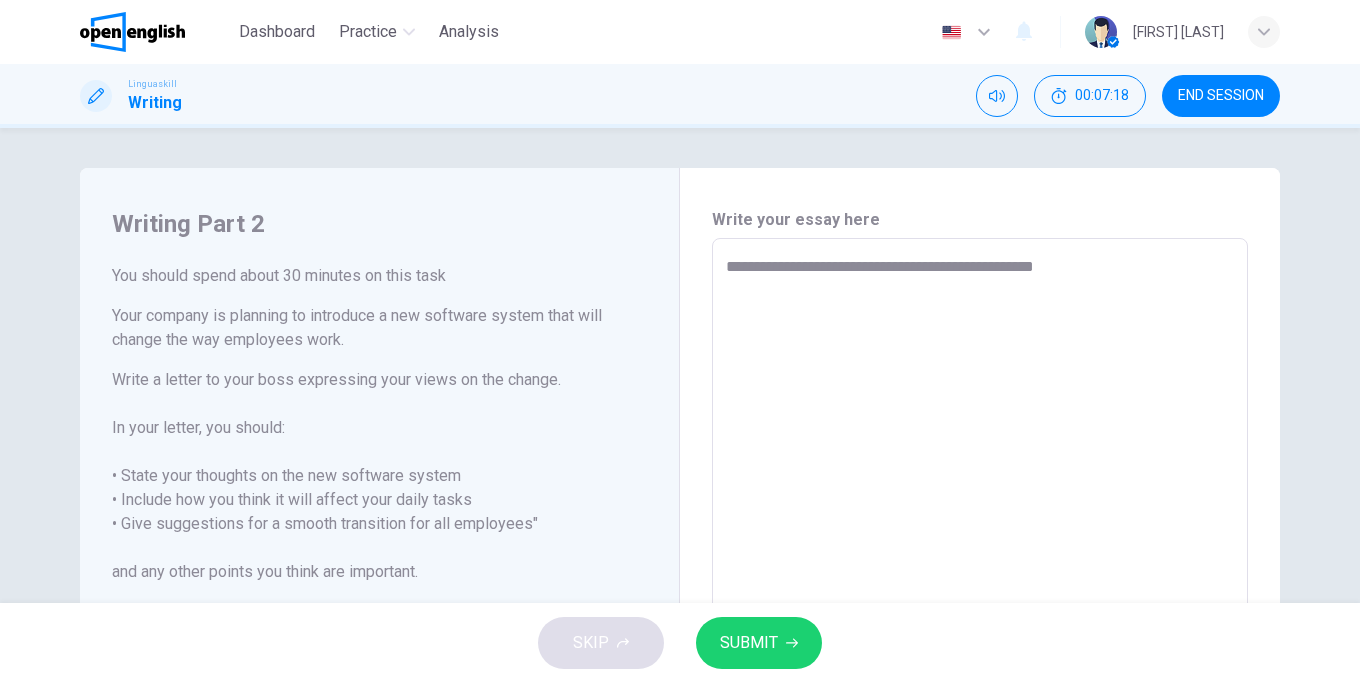 type on "*" 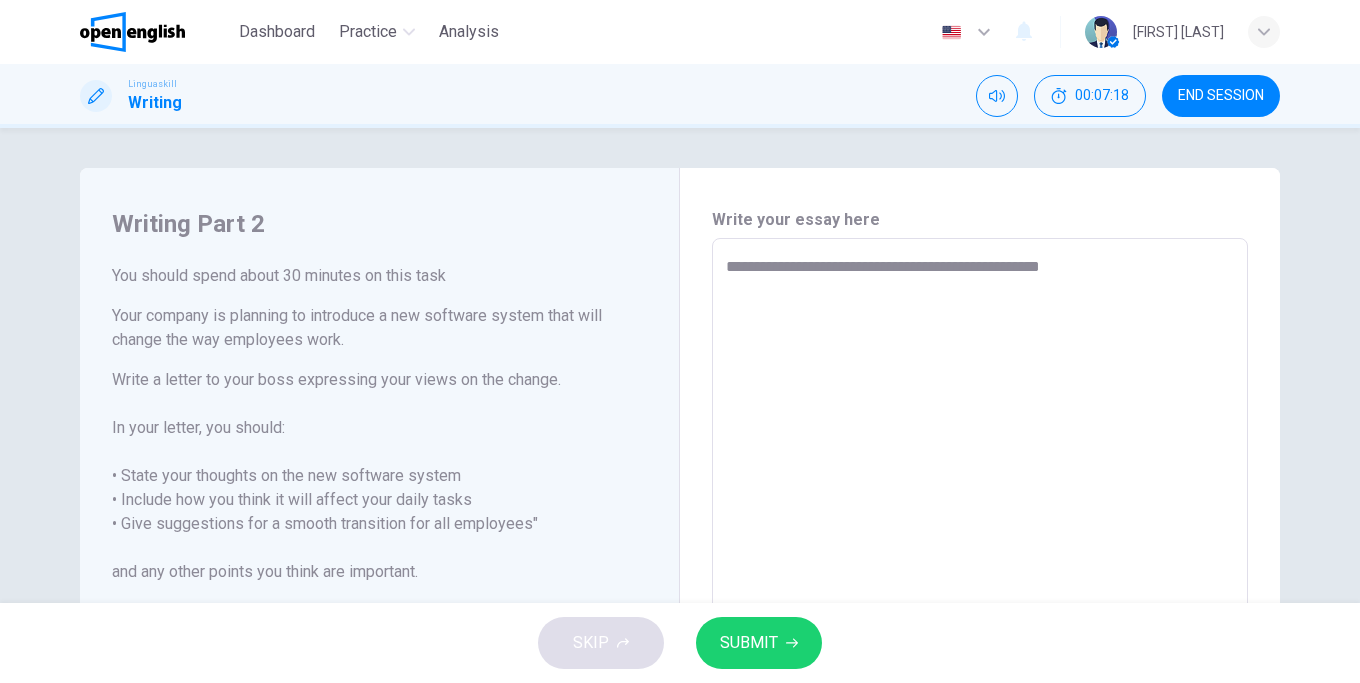 type on "*" 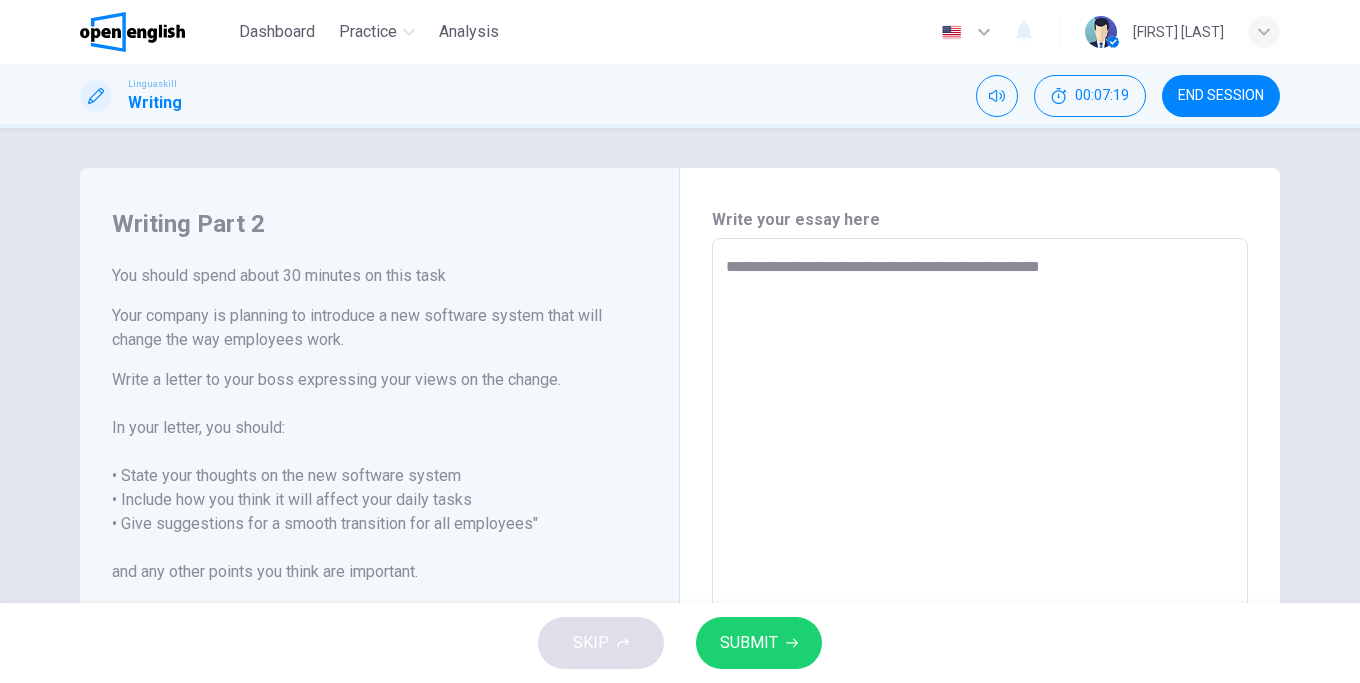 type on "**********" 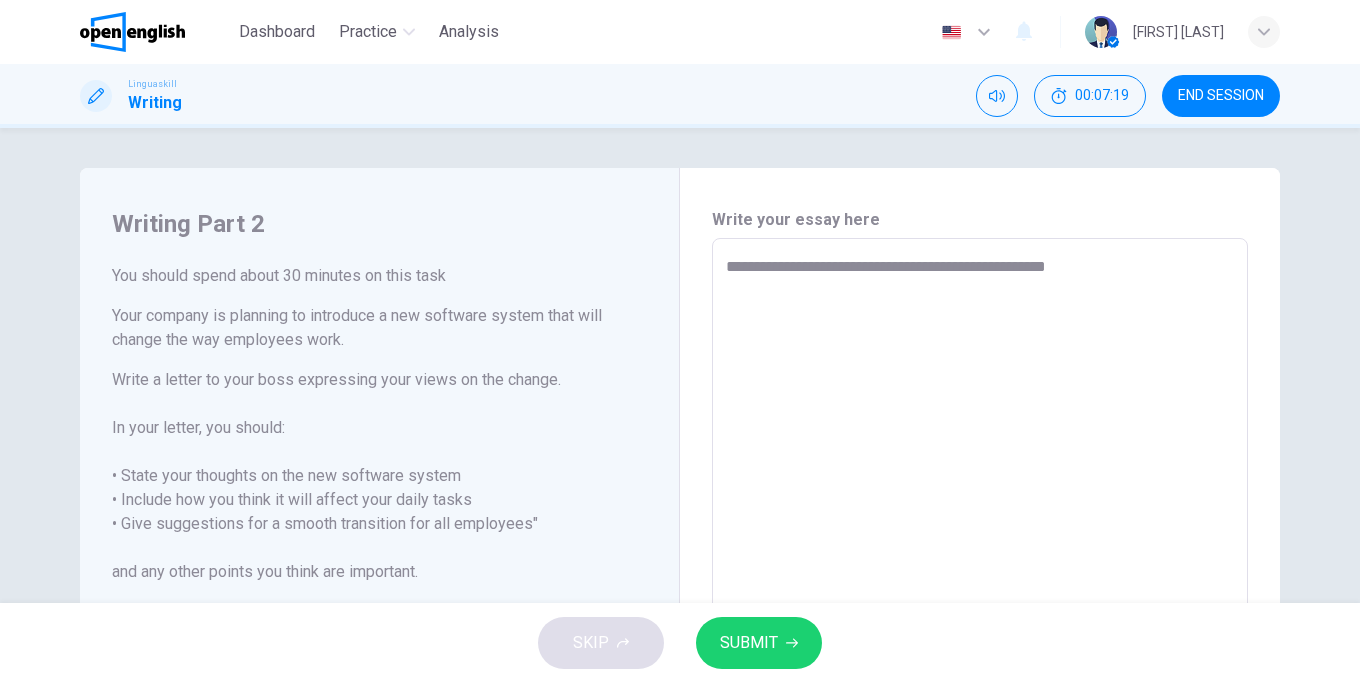 type on "*" 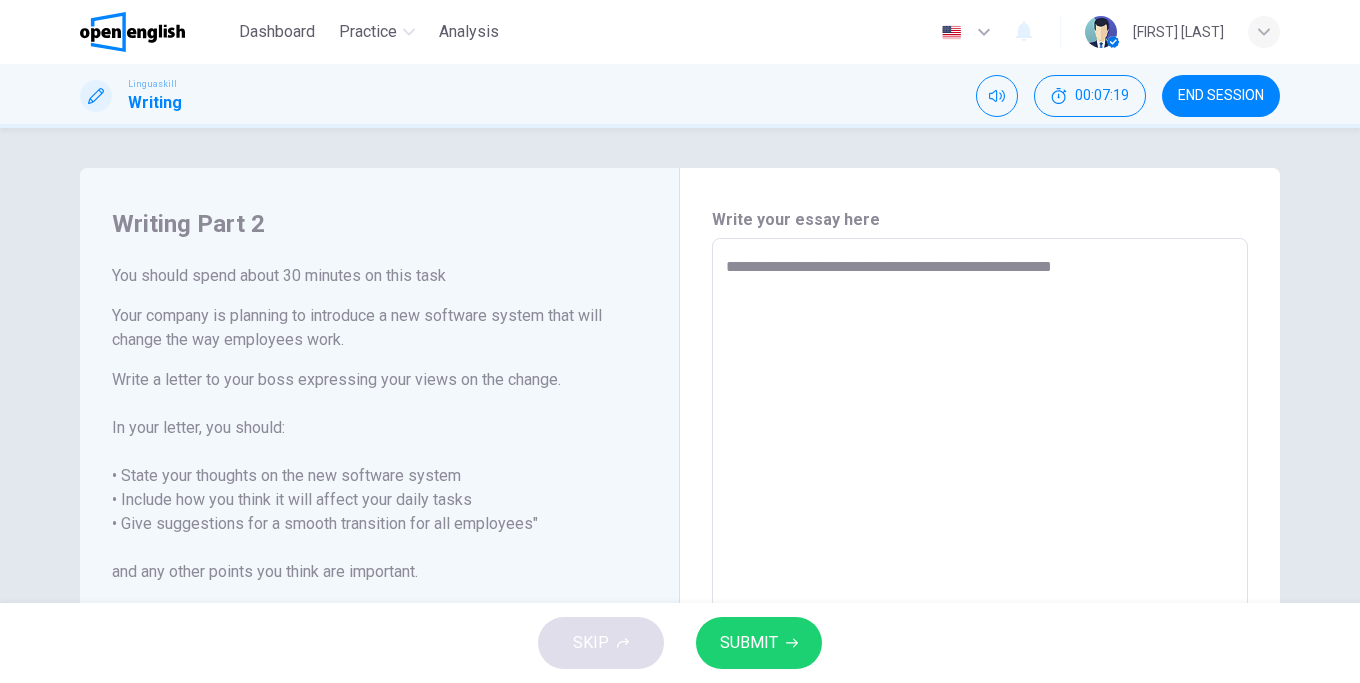 type on "*" 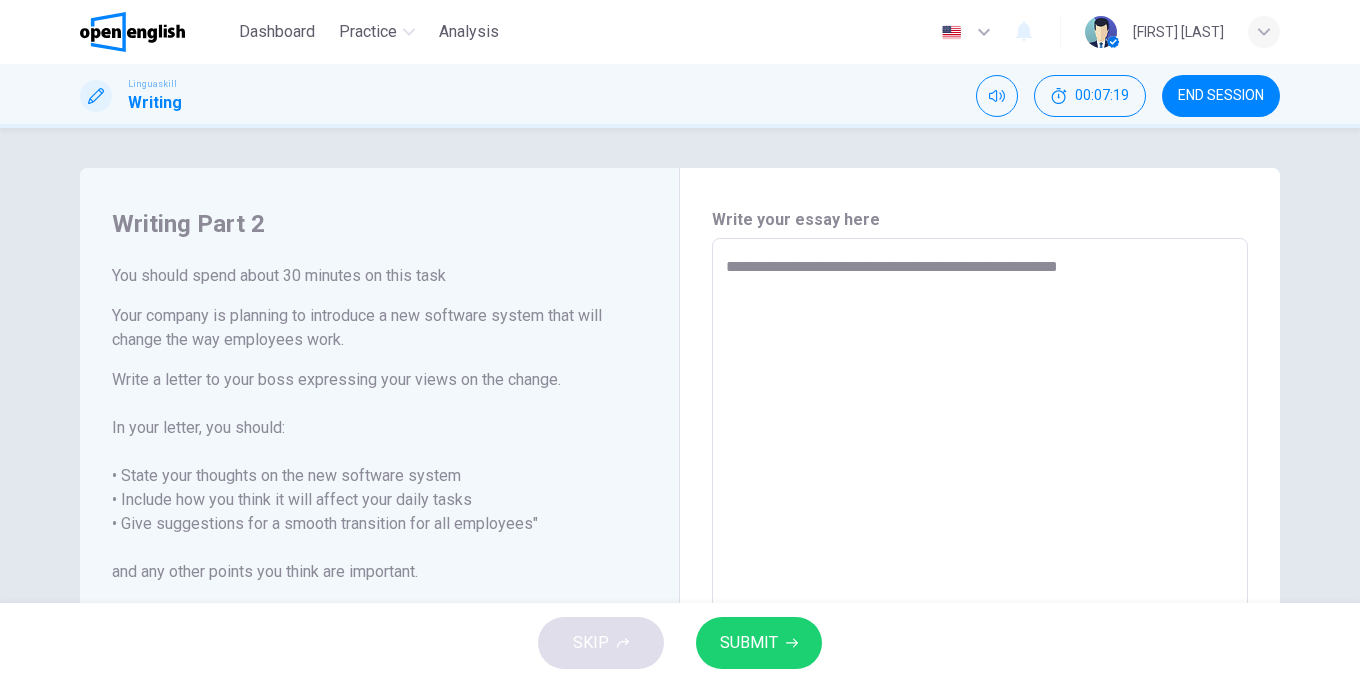 type on "*" 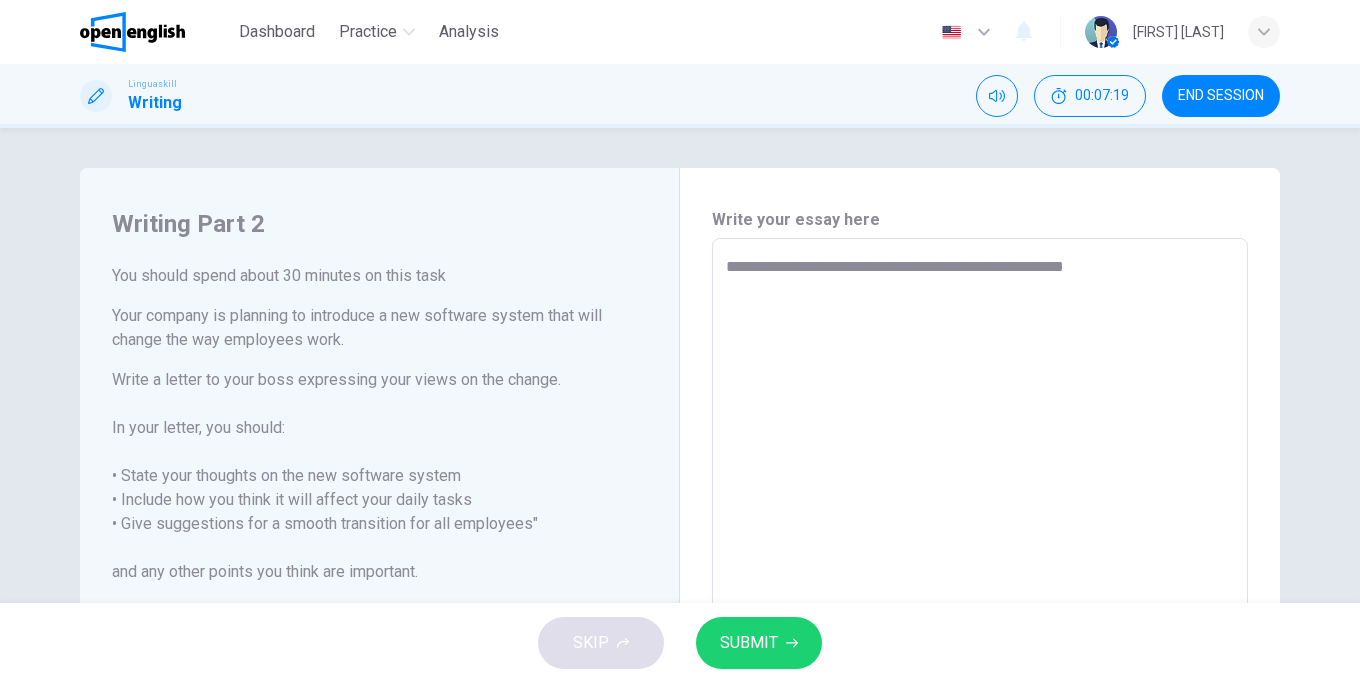 type on "*" 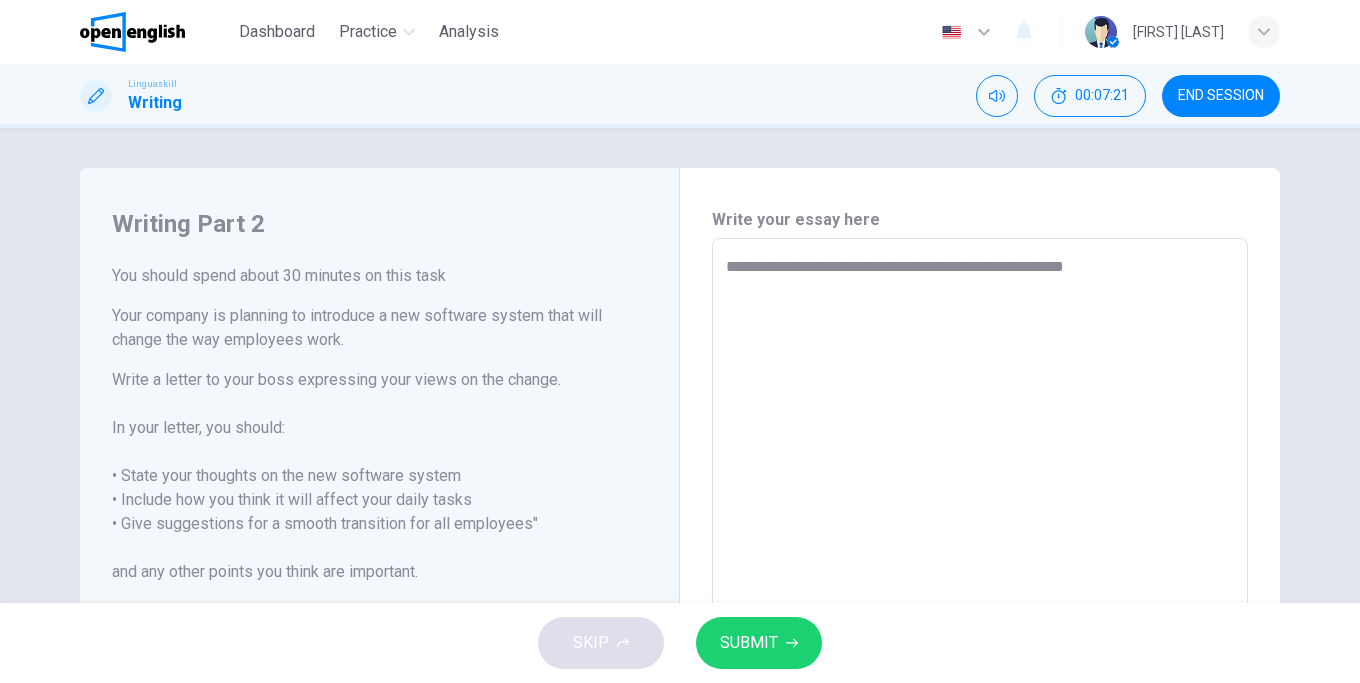 type on "**********" 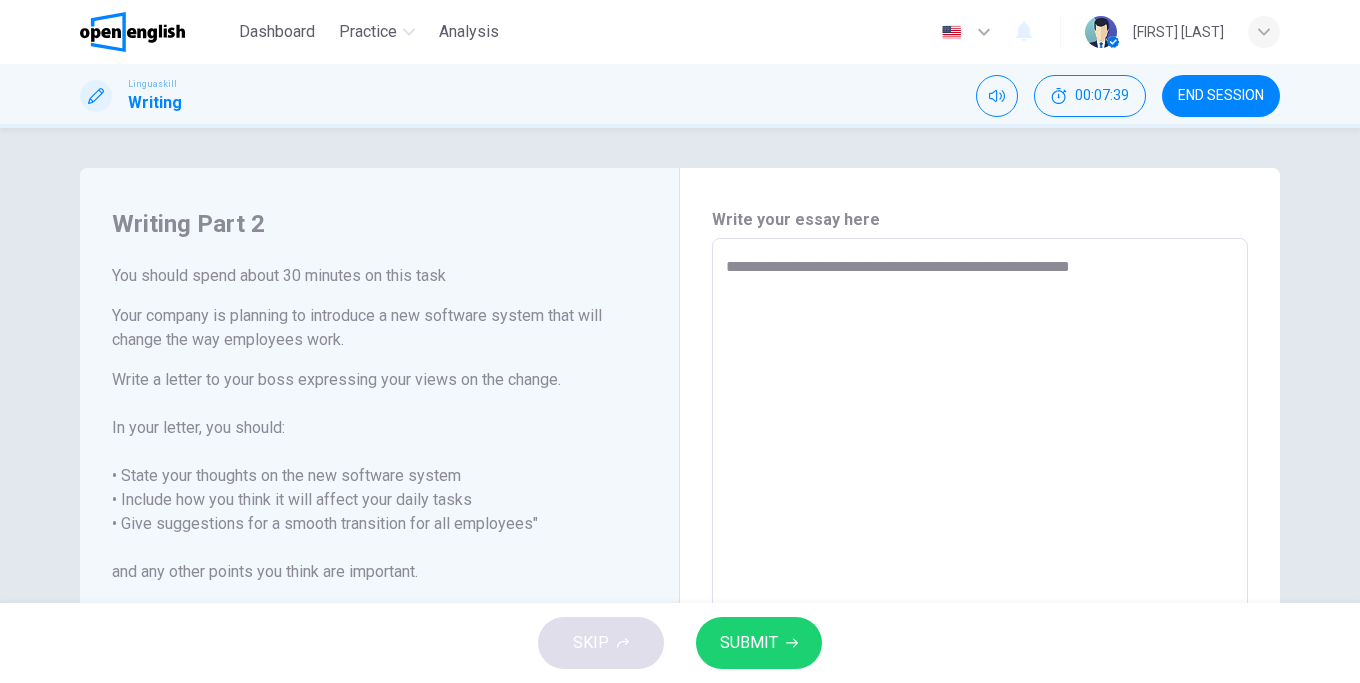 type on "**********" 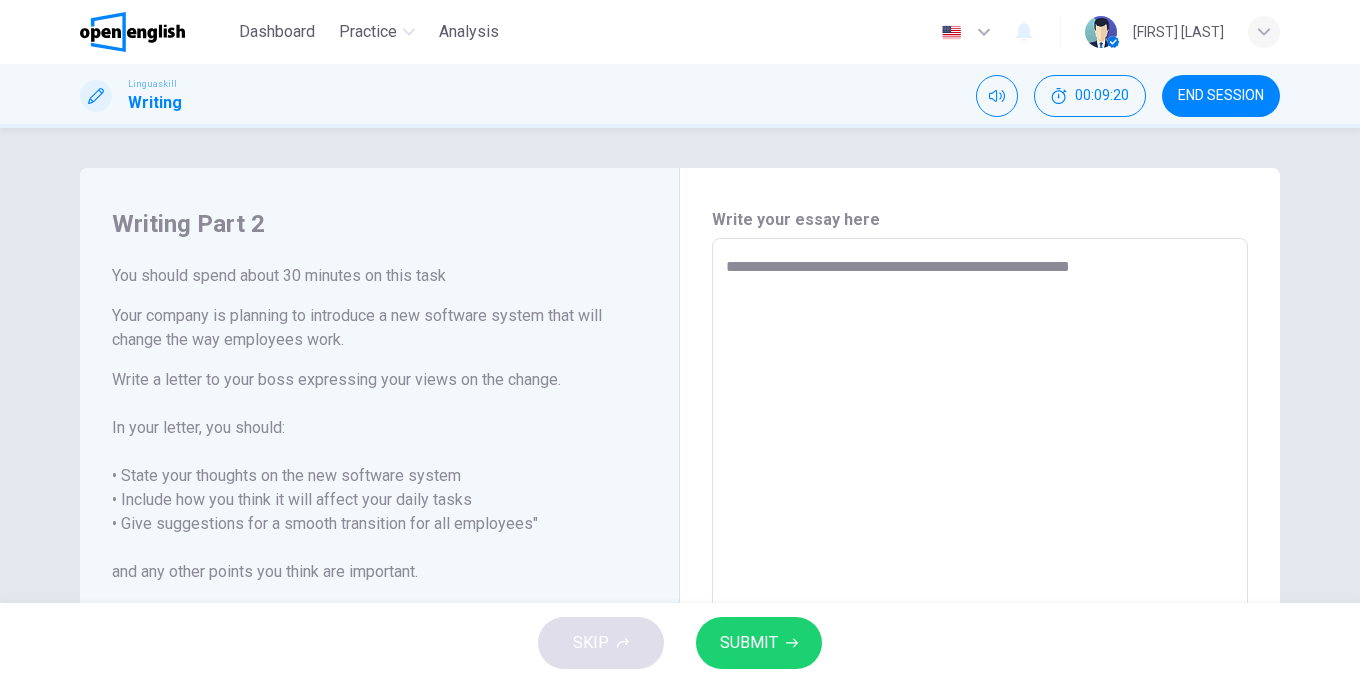 type on "*" 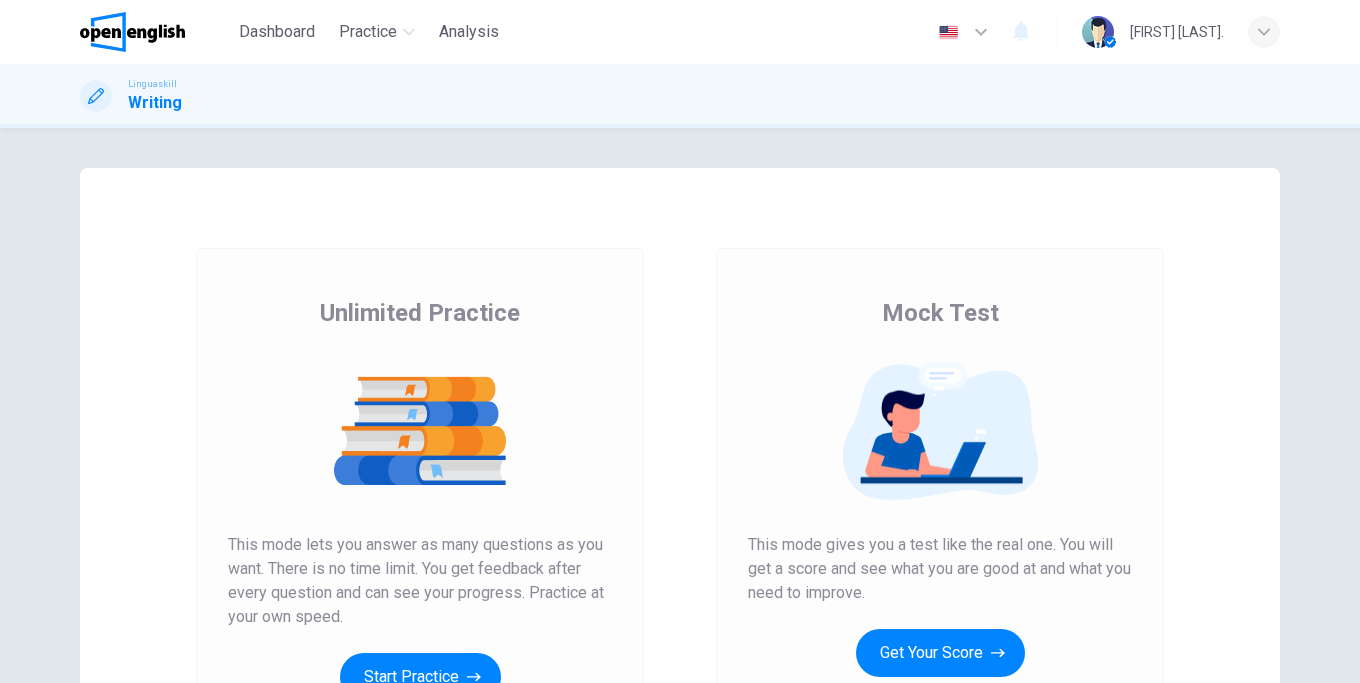 scroll, scrollTop: 0, scrollLeft: 0, axis: both 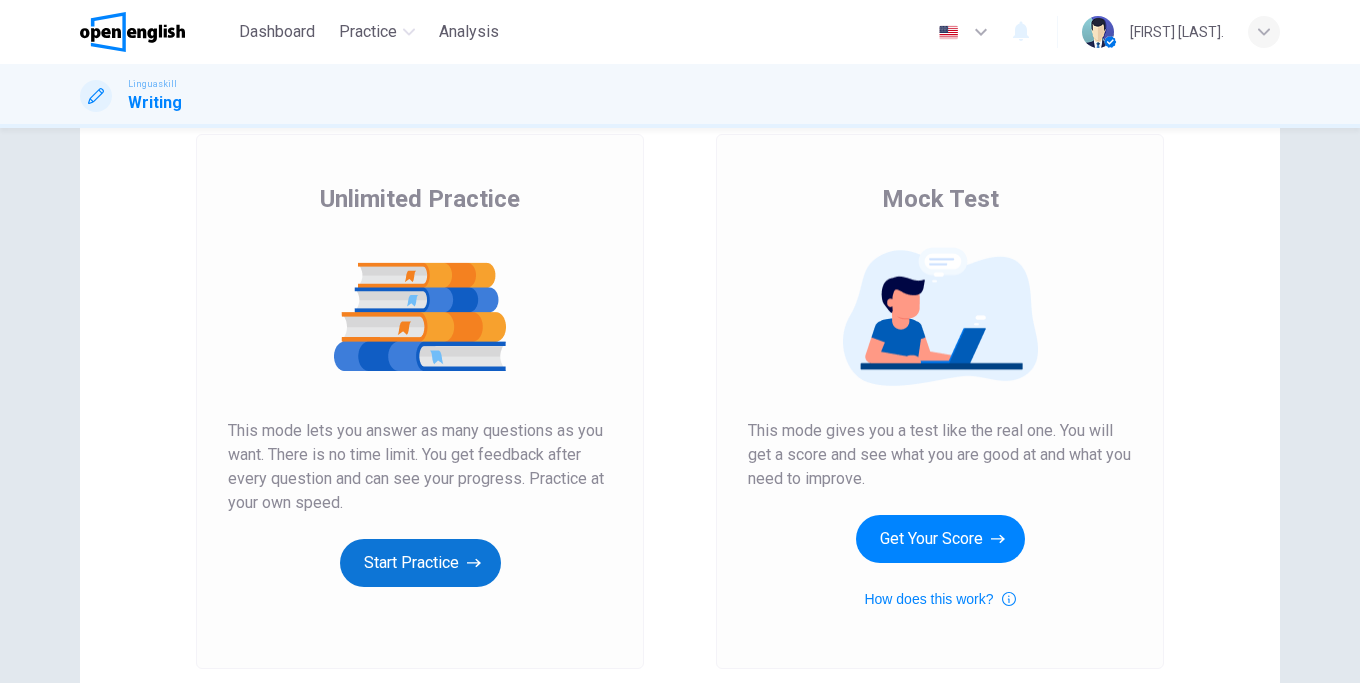 click on "Start Practice" at bounding box center (420, 563) 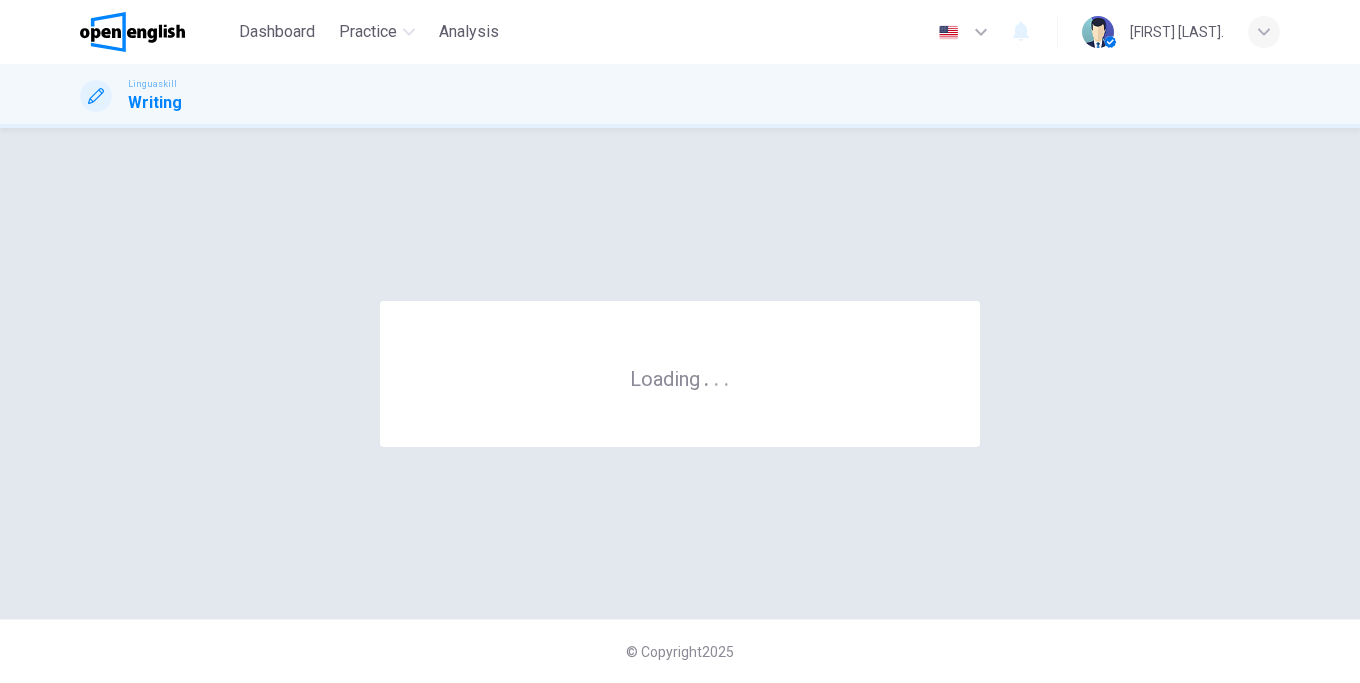 scroll, scrollTop: 0, scrollLeft: 0, axis: both 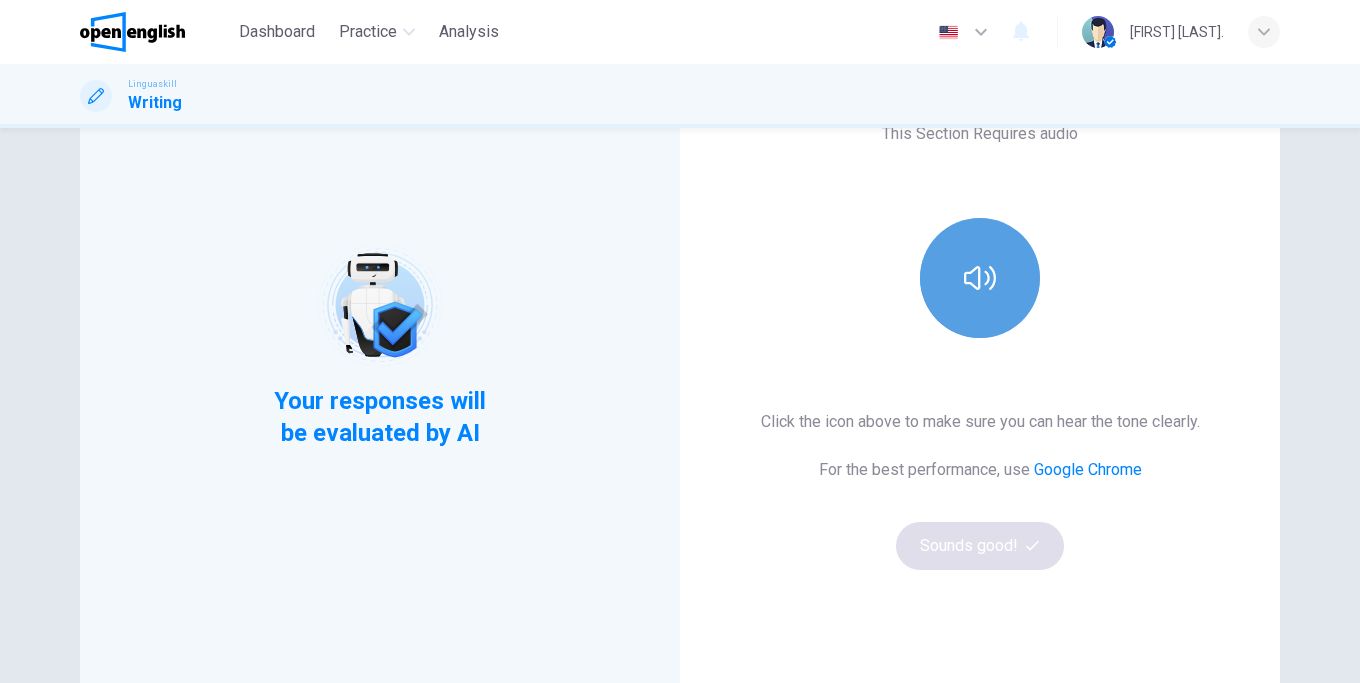 click at bounding box center [980, 278] 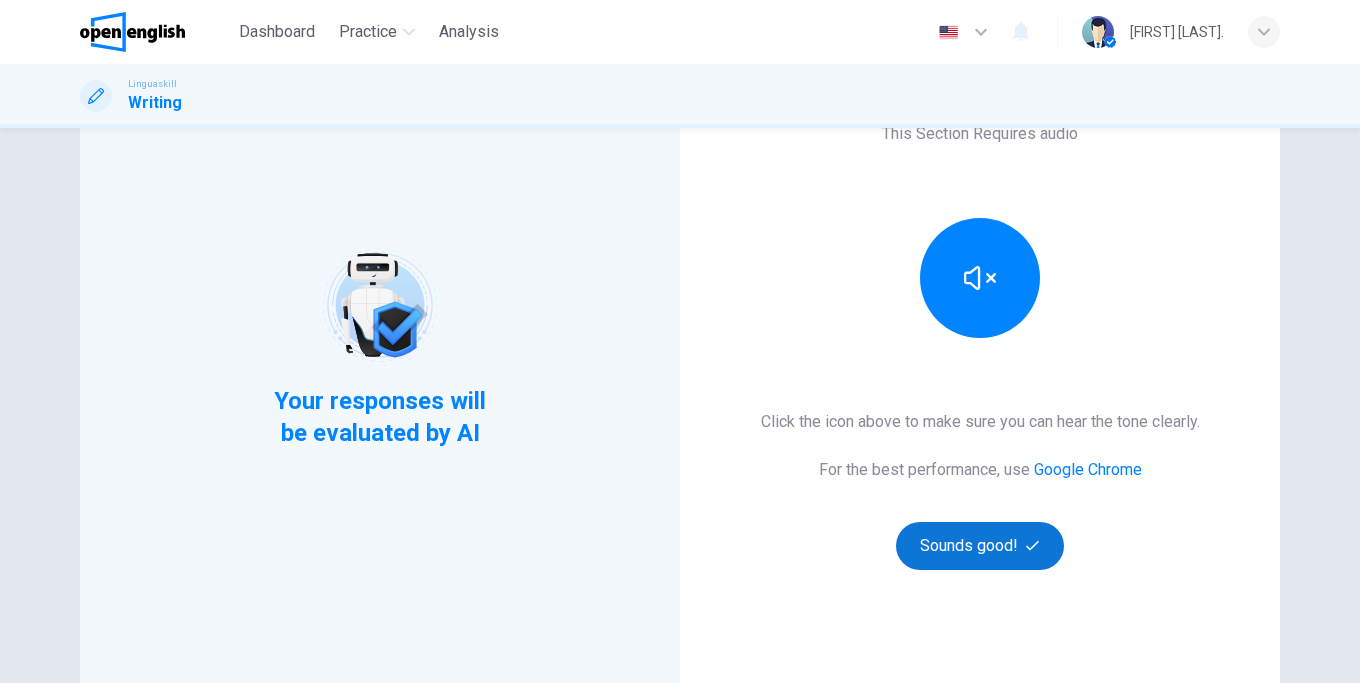 click on "Sounds good!" at bounding box center [980, 546] 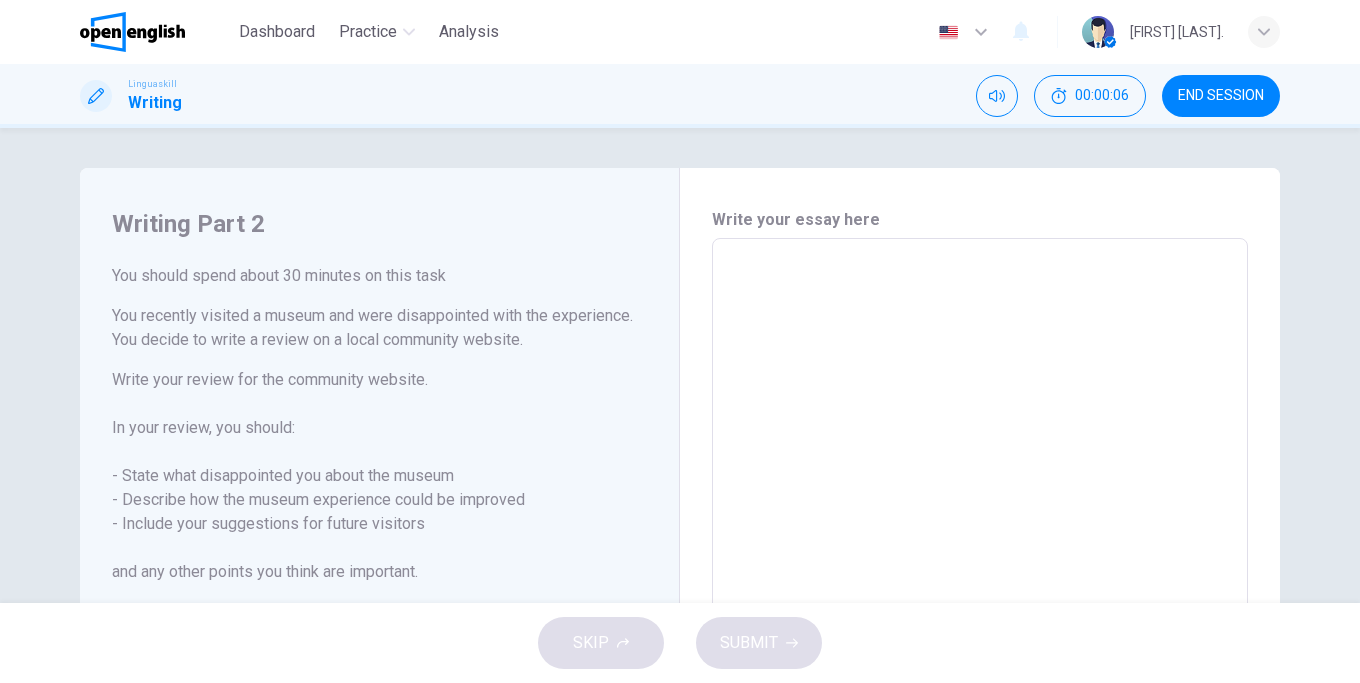 scroll, scrollTop: 114, scrollLeft: 0, axis: vertical 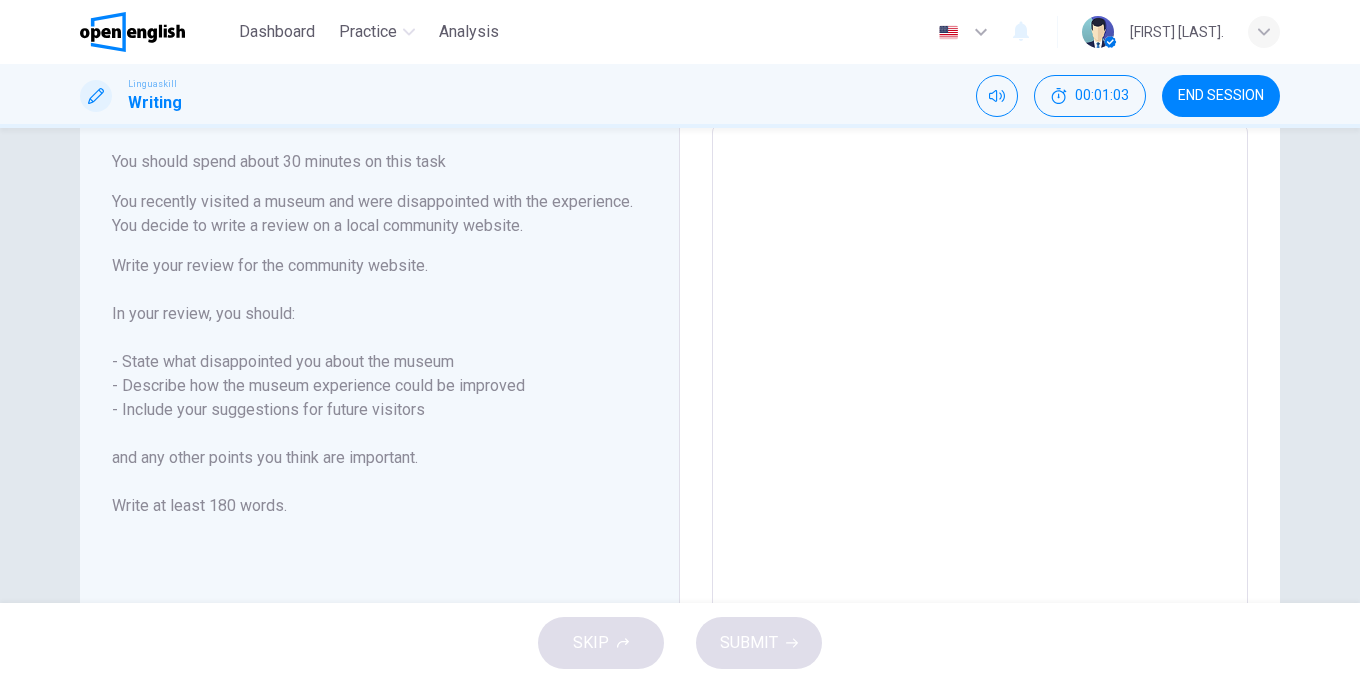 click on "END SESSION" at bounding box center (1221, 96) 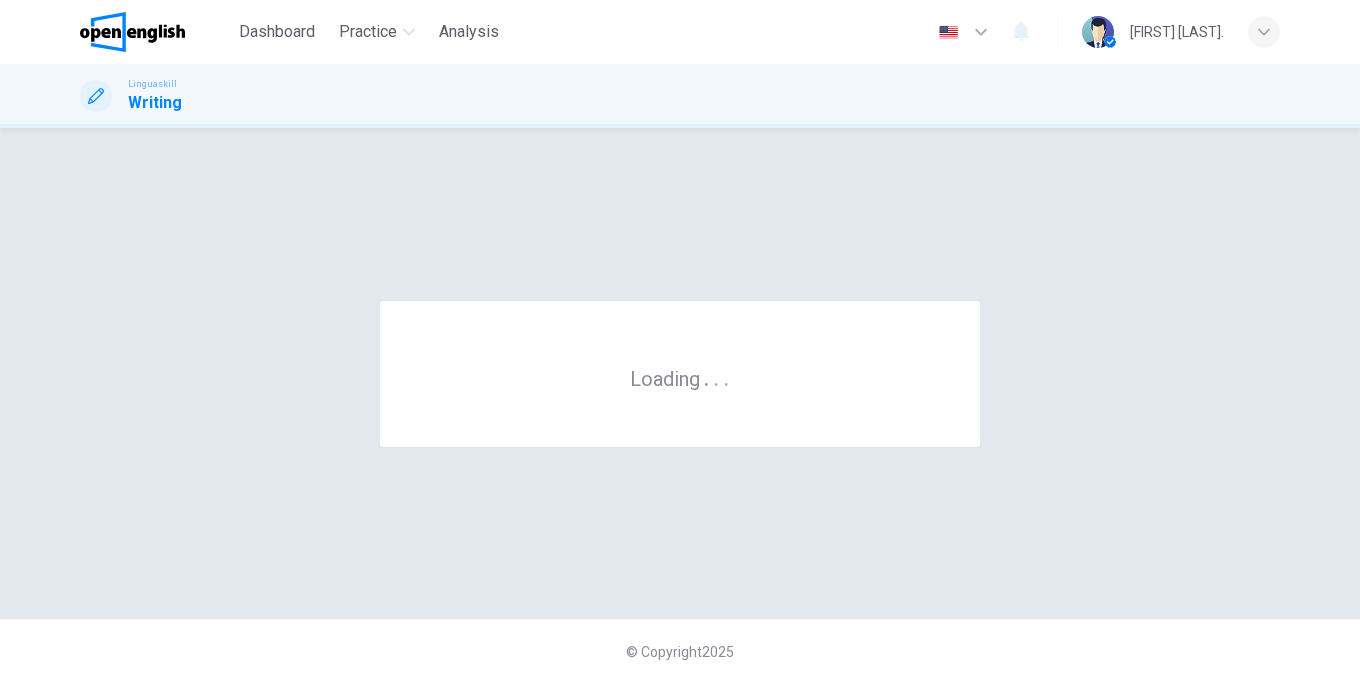 scroll, scrollTop: 0, scrollLeft: 0, axis: both 